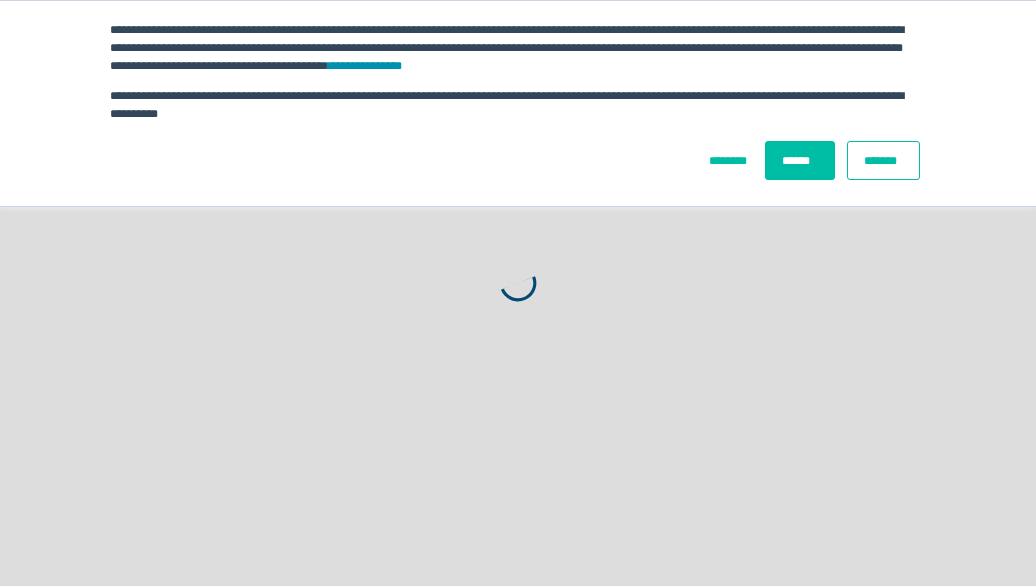 scroll, scrollTop: 0, scrollLeft: 0, axis: both 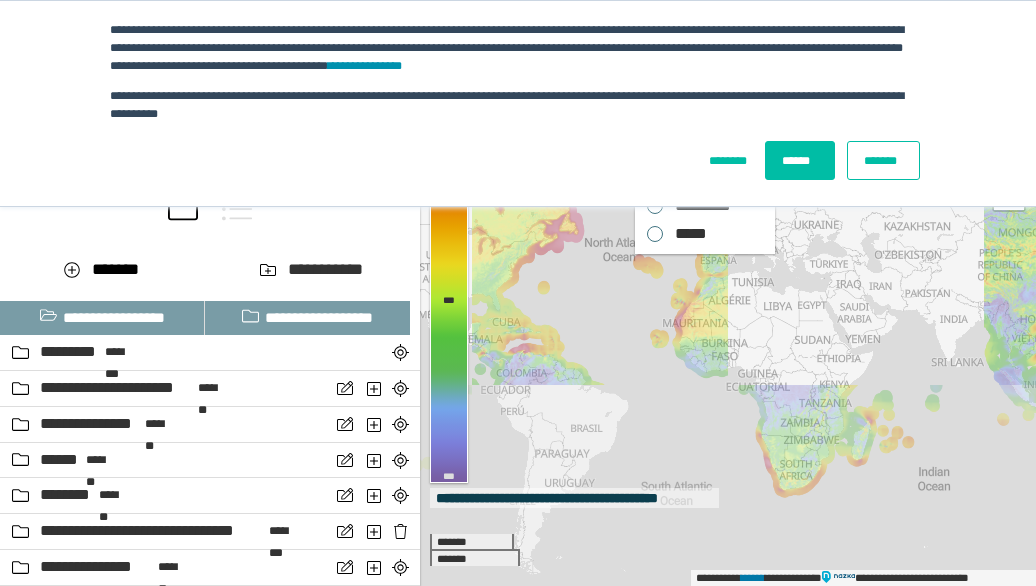 click on "*******" at bounding box center [883, 160] 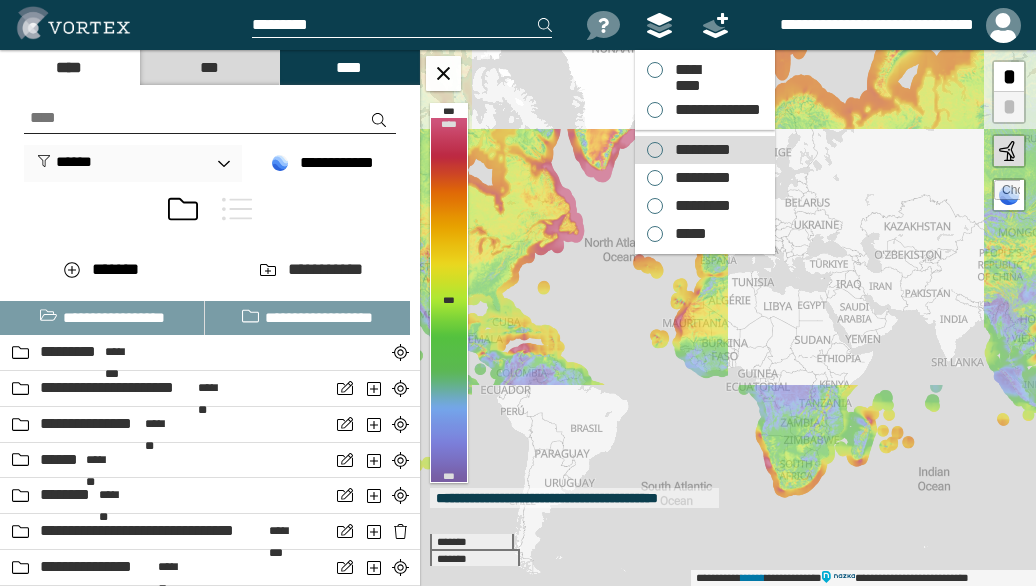 click on "*********" at bounding box center (698, 150) 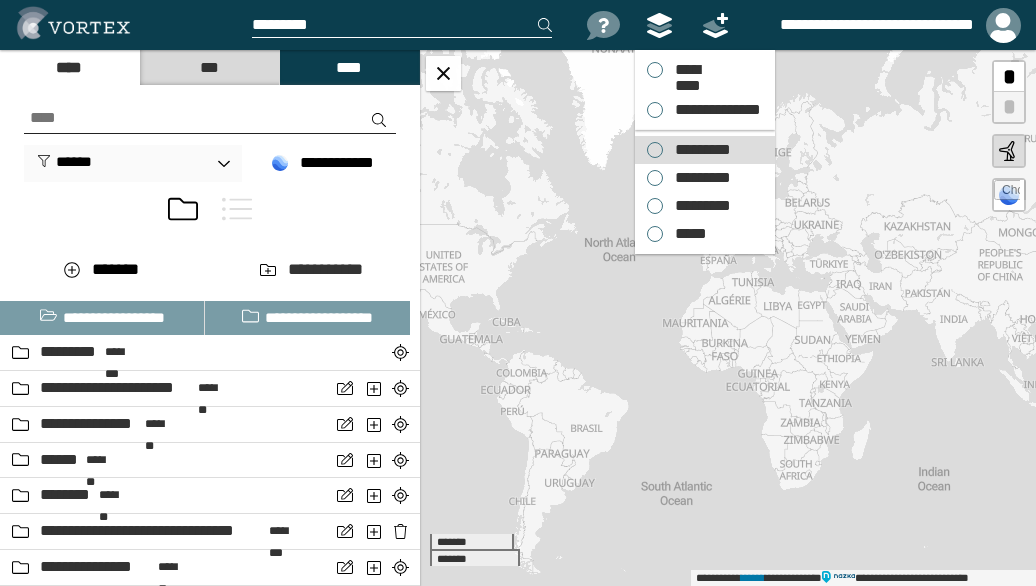 click on "*********" at bounding box center (698, 206) 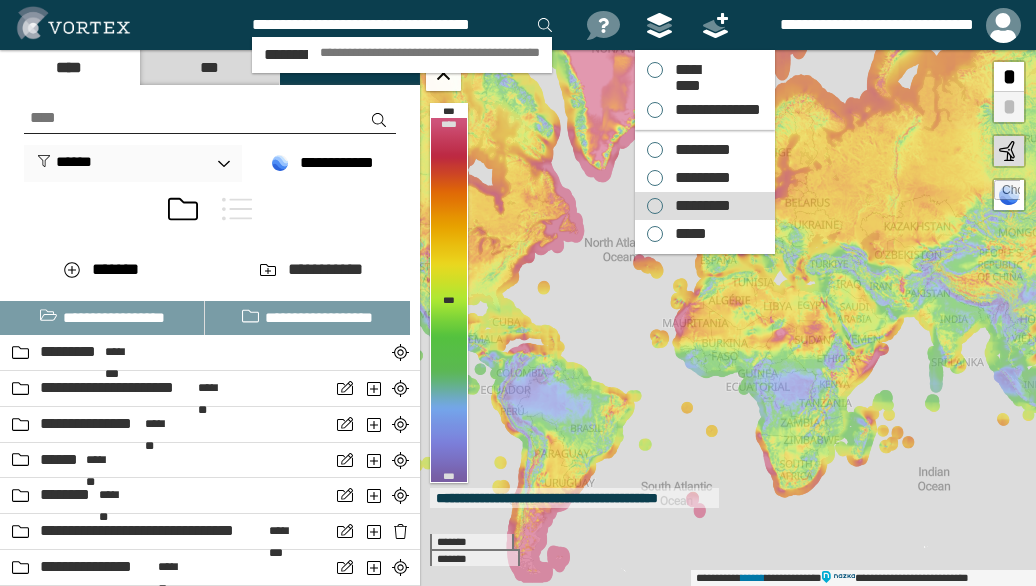 scroll, scrollTop: 0, scrollLeft: 2, axis: horizontal 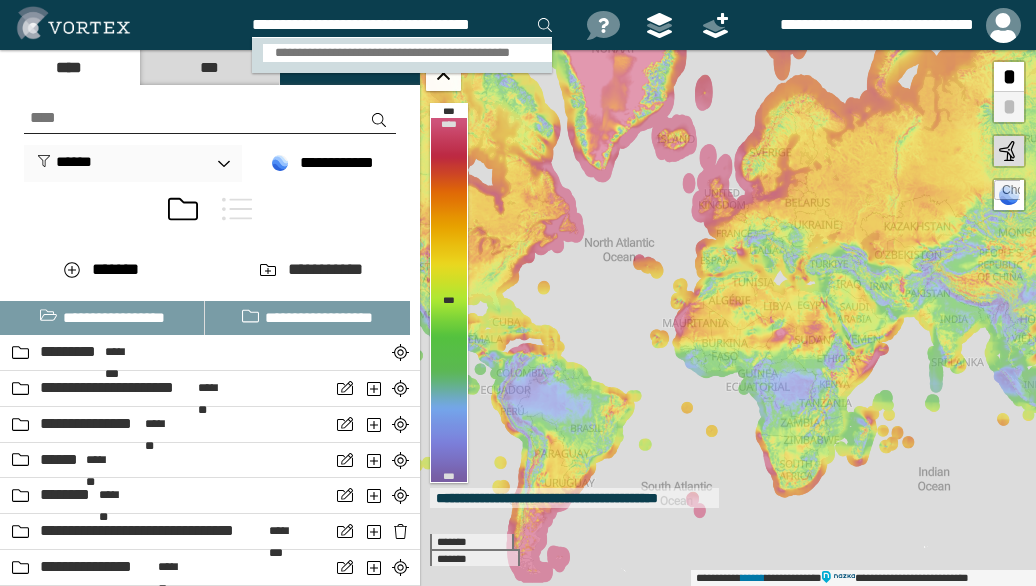 type on "**********" 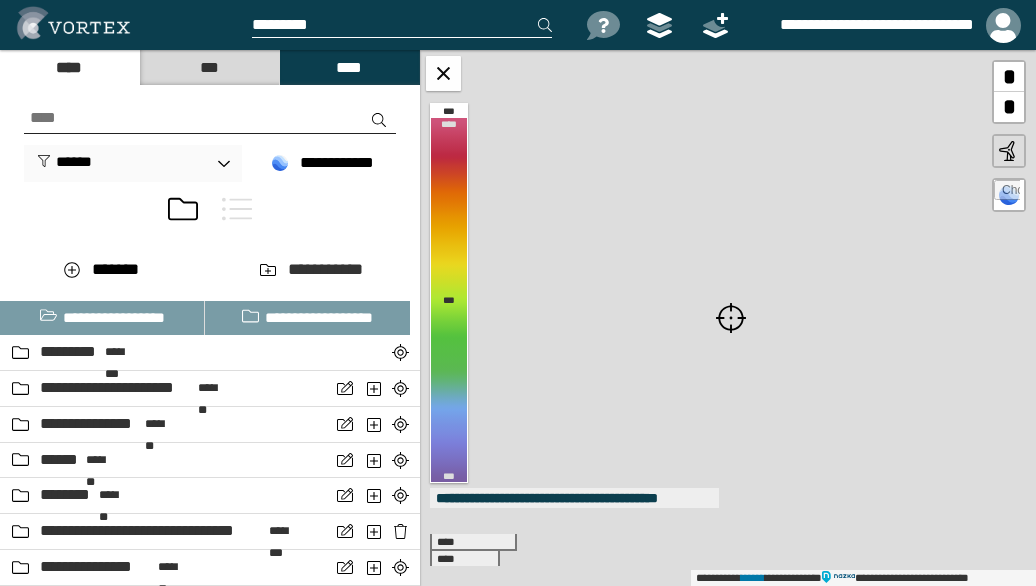 scroll, scrollTop: 0, scrollLeft: 0, axis: both 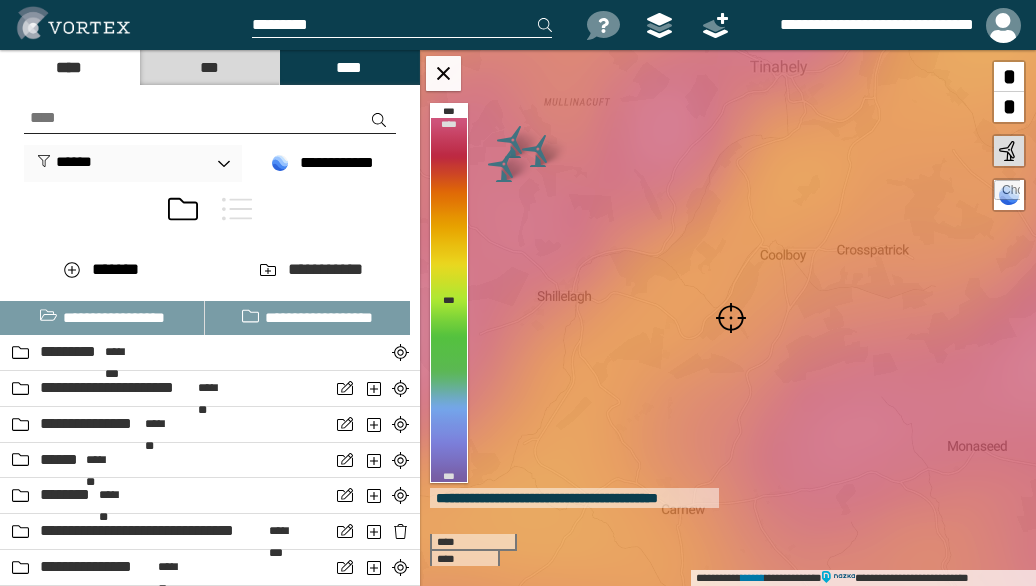 click at bounding box center (731, 318) 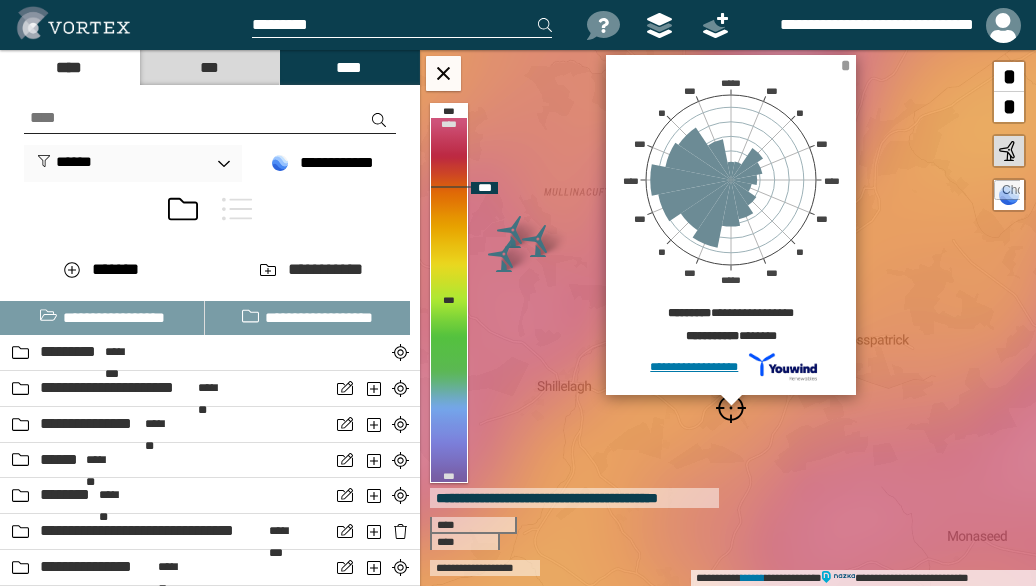 click on "*" at bounding box center (845, 65) 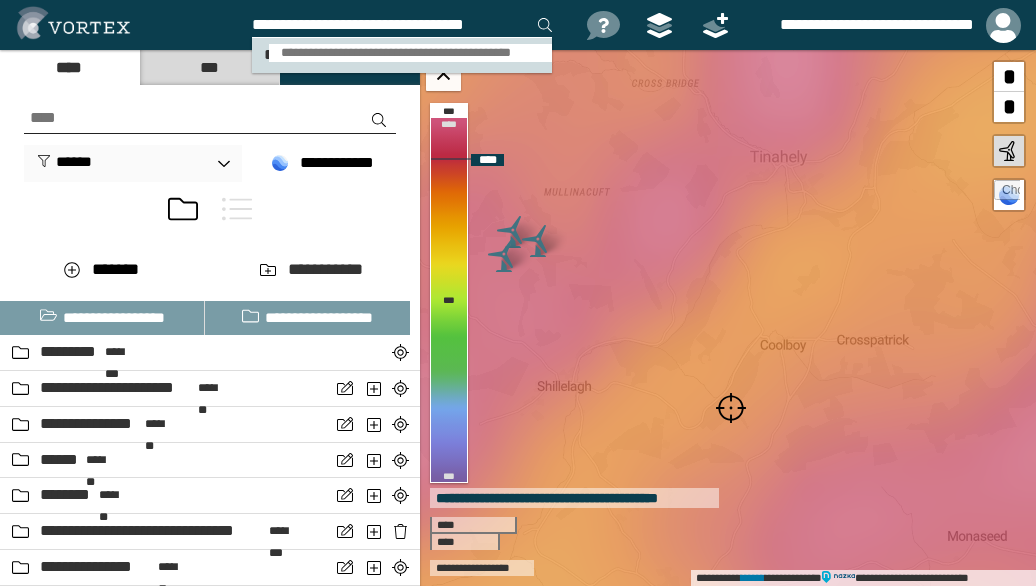 type on "**********" 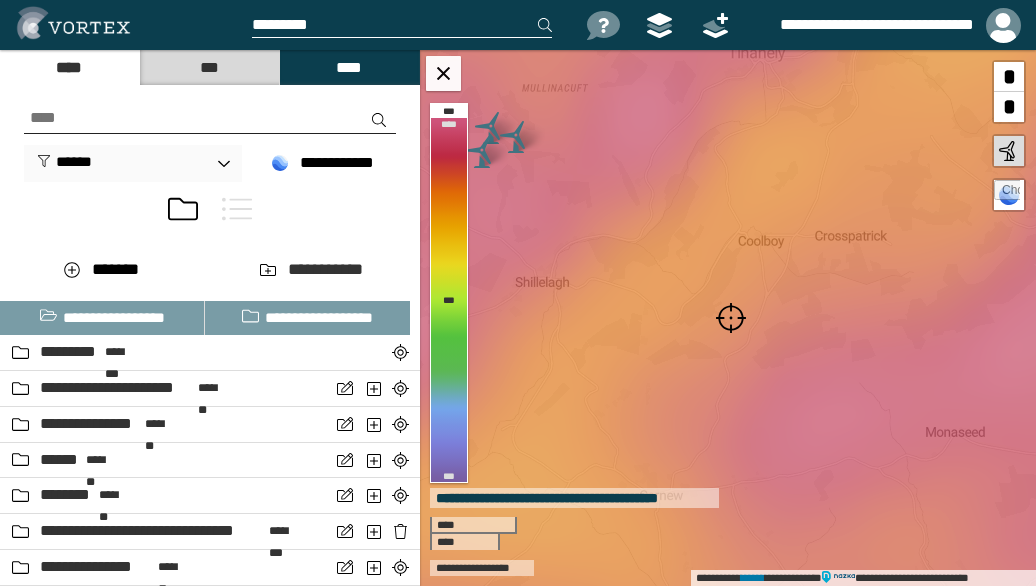 click at bounding box center [731, 318] 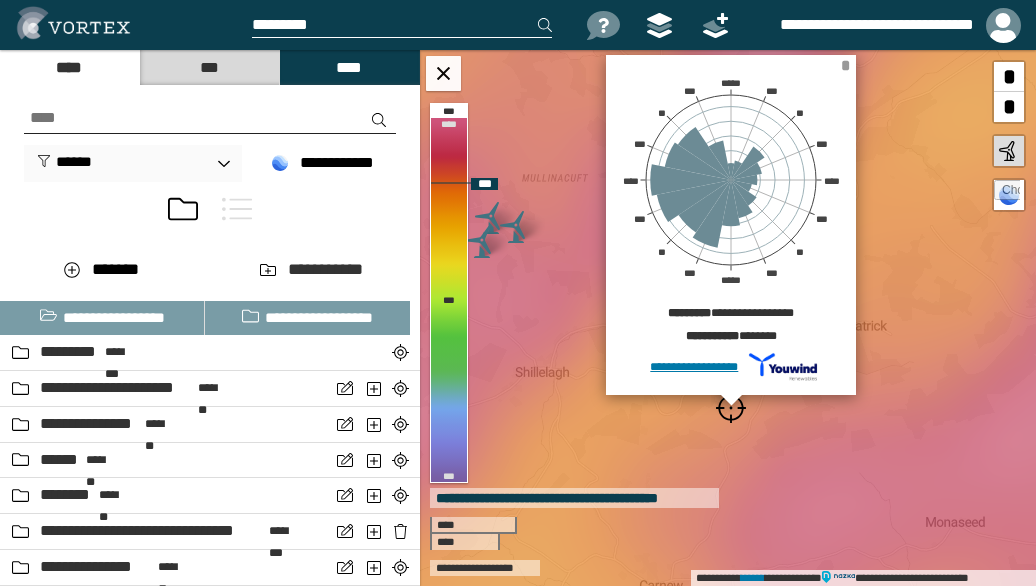 click on "*" at bounding box center [845, 65] 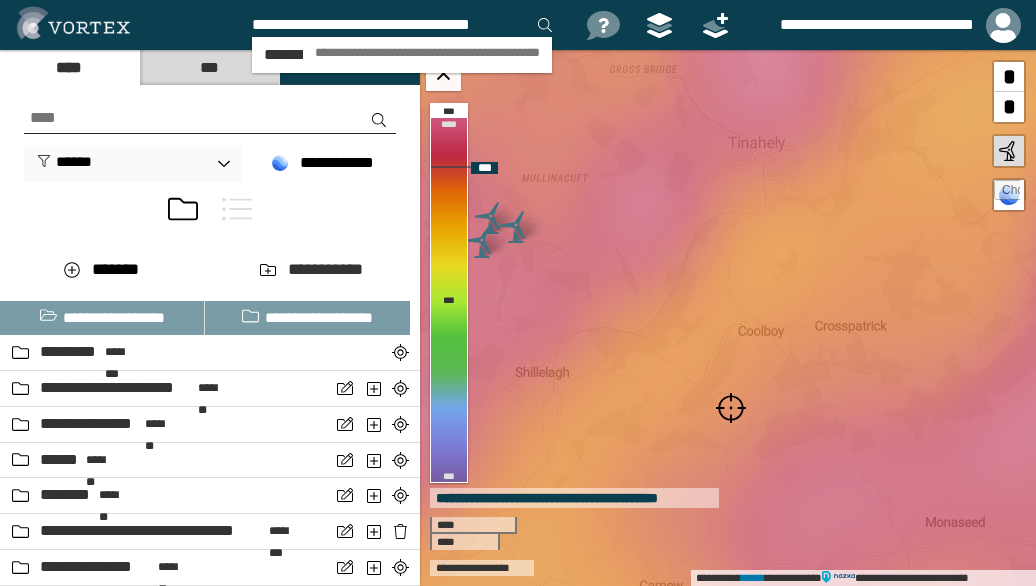 scroll, scrollTop: 0, scrollLeft: 2, axis: horizontal 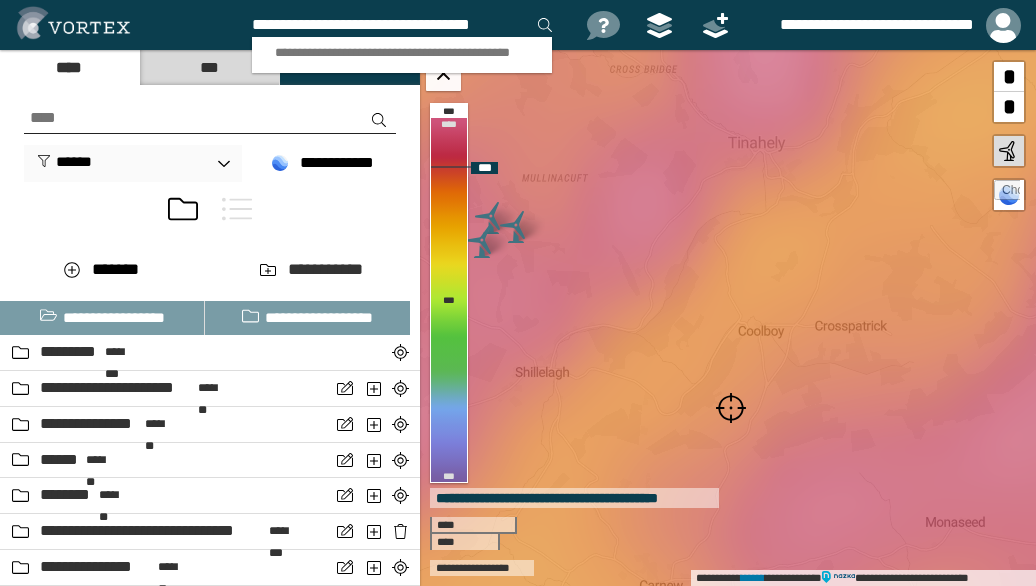 type on "**********" 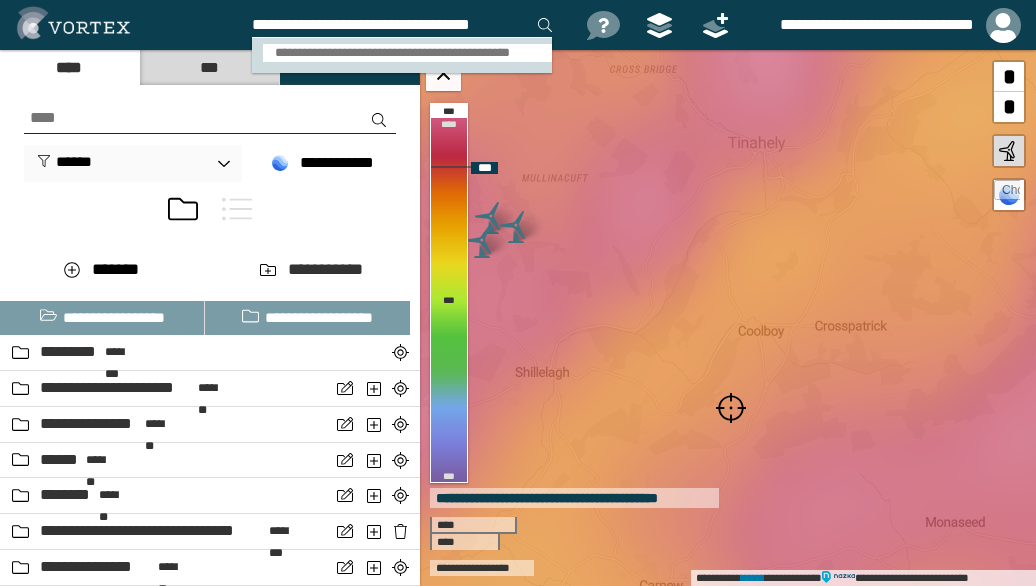 click on "**********" at bounding box center (408, 53) 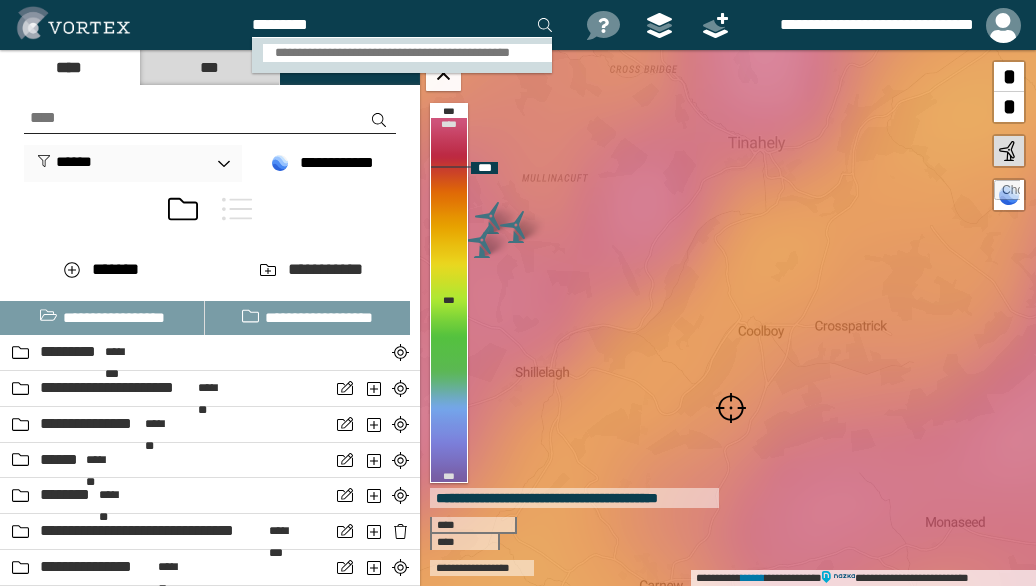 scroll, scrollTop: 0, scrollLeft: 0, axis: both 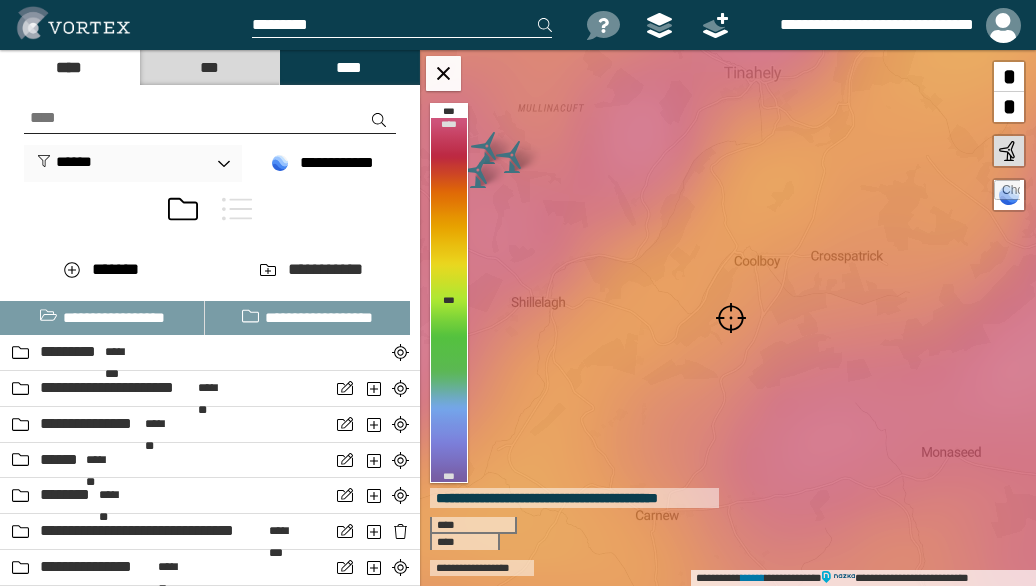 click at bounding box center [731, 318] 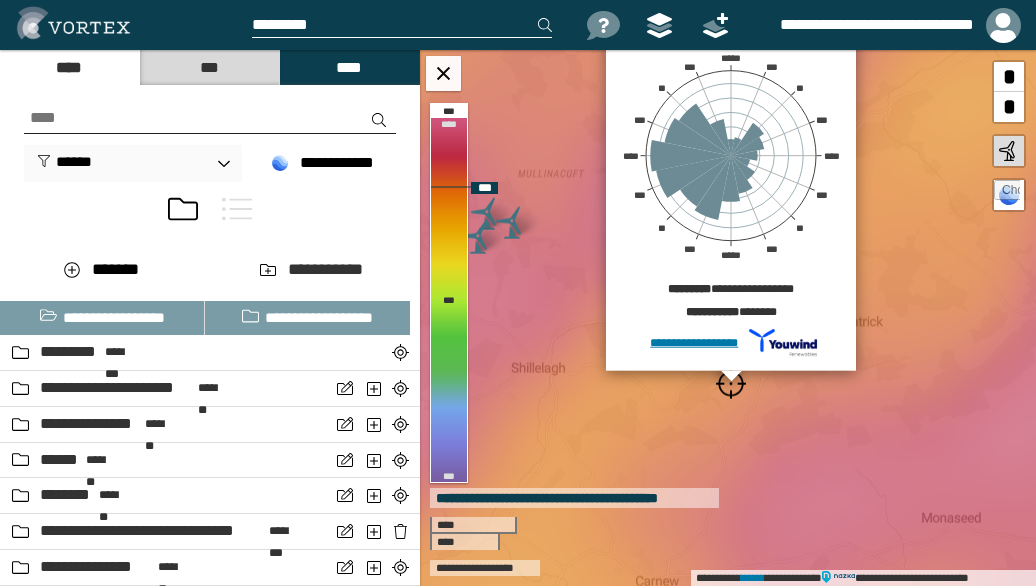 click on "*" at bounding box center (845, 41) 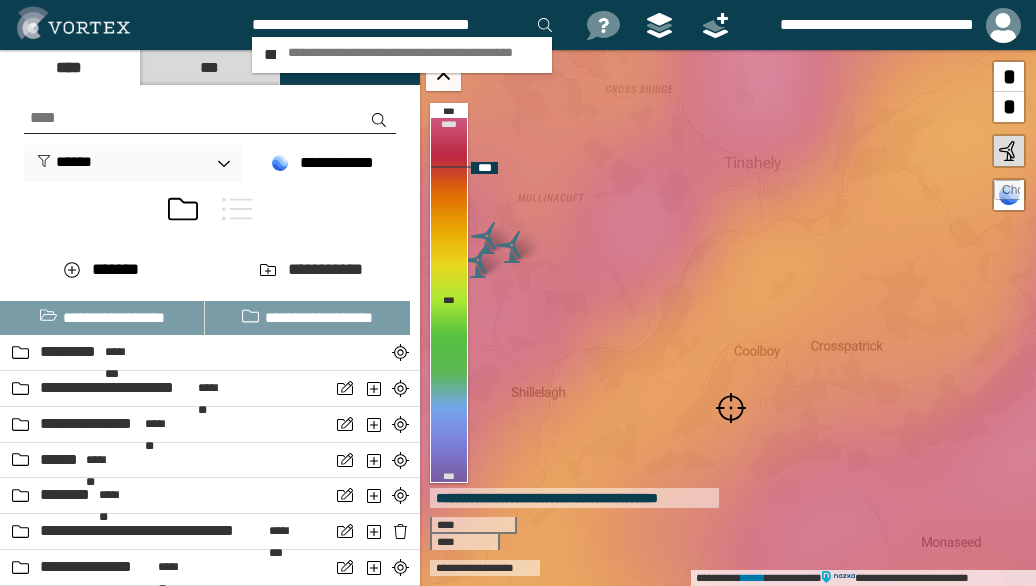 scroll, scrollTop: 0, scrollLeft: 2, axis: horizontal 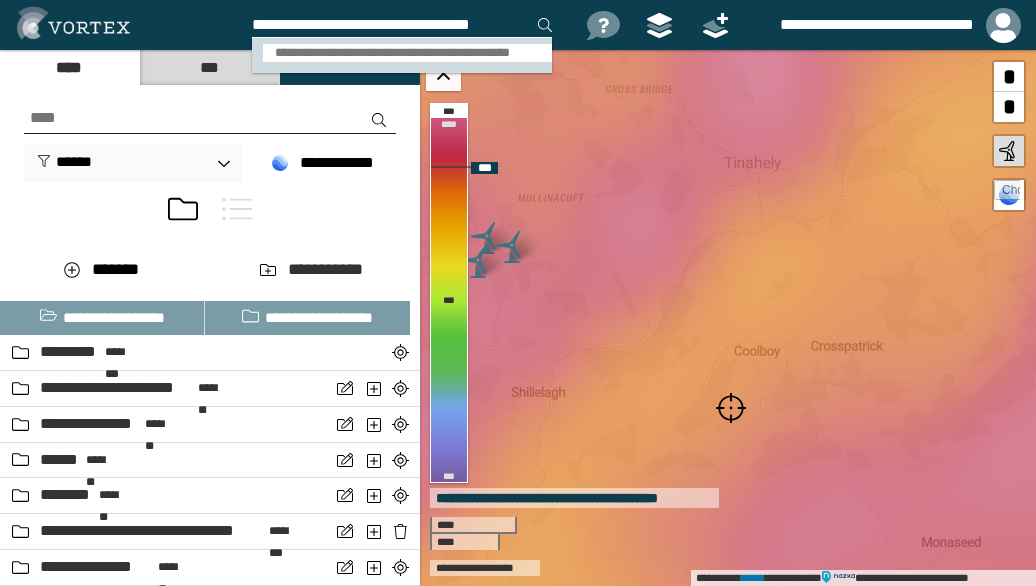 type on "**********" 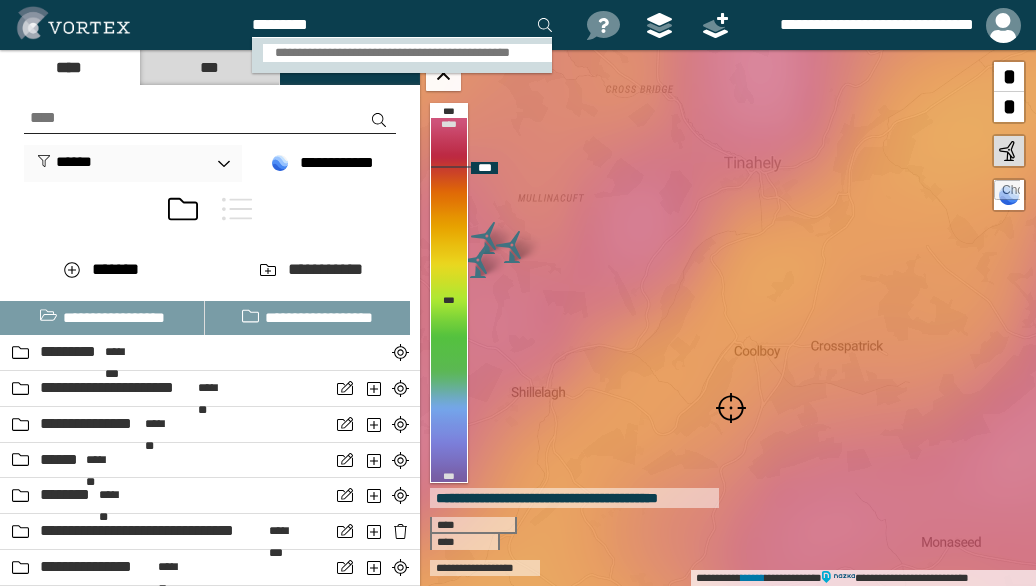 scroll, scrollTop: 0, scrollLeft: 0, axis: both 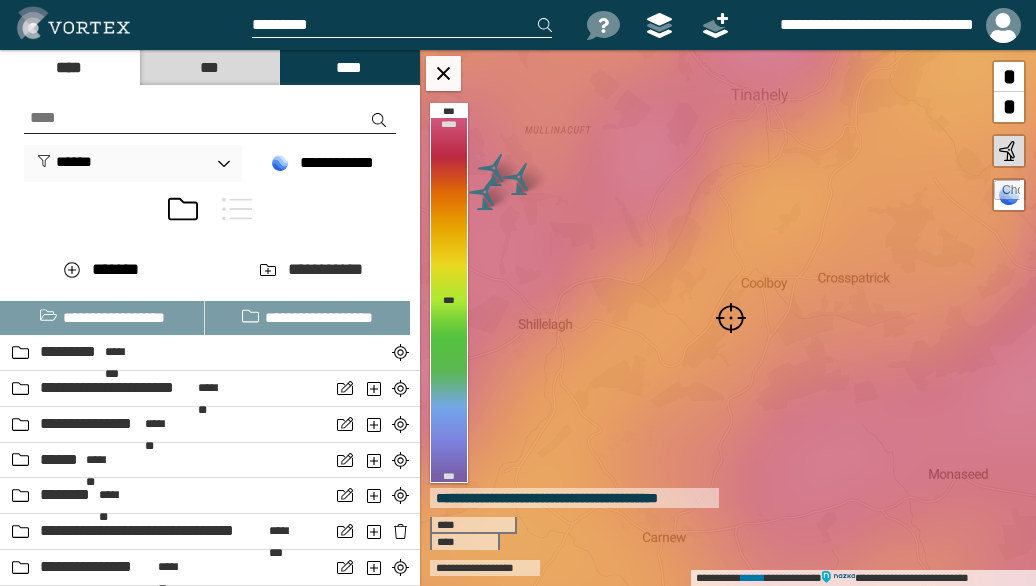 click at bounding box center [731, 318] 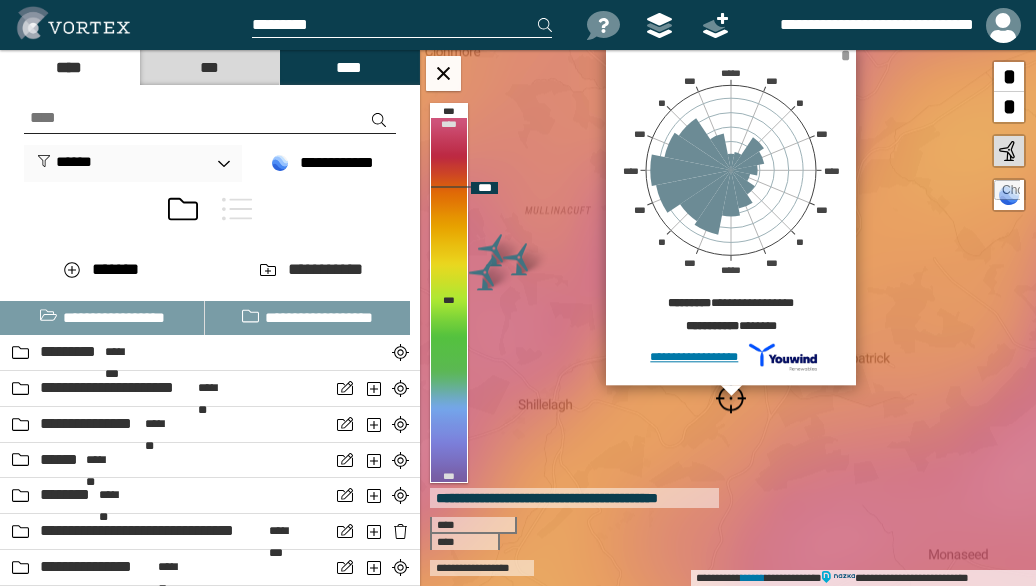 click on "*" at bounding box center (845, 55) 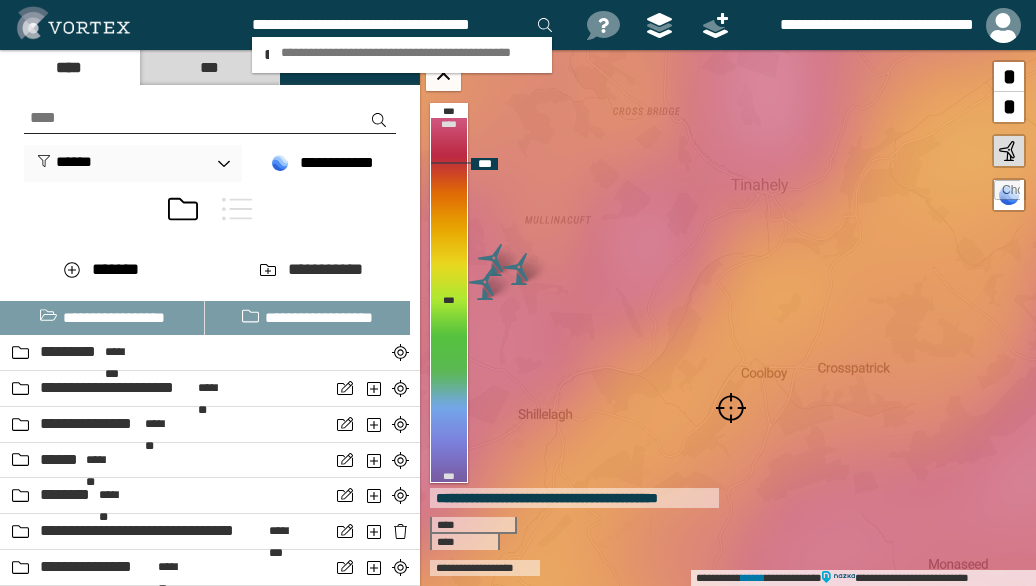 scroll, scrollTop: 0, scrollLeft: 2, axis: horizontal 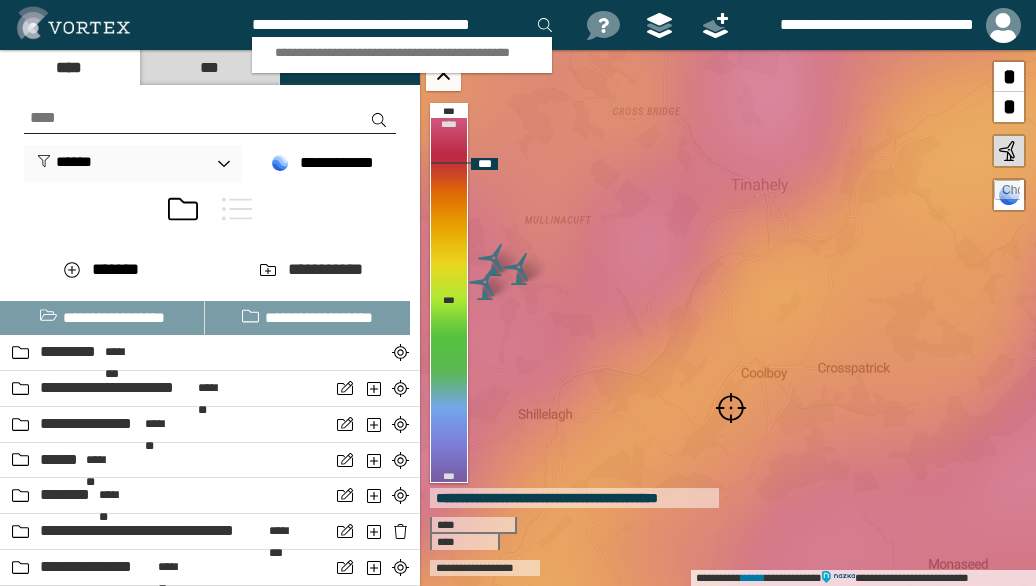 type on "**********" 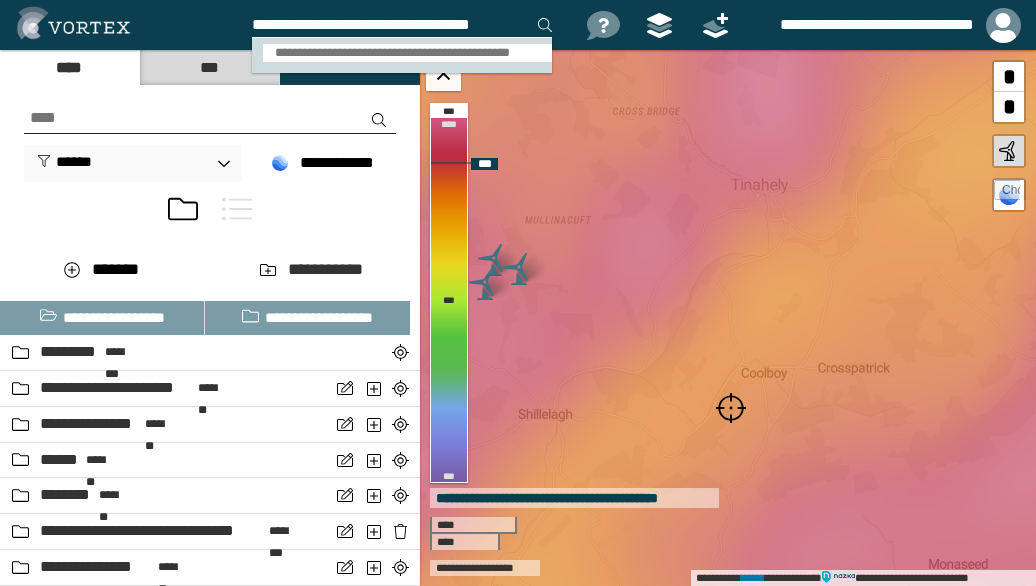 click on "**********" at bounding box center (408, 53) 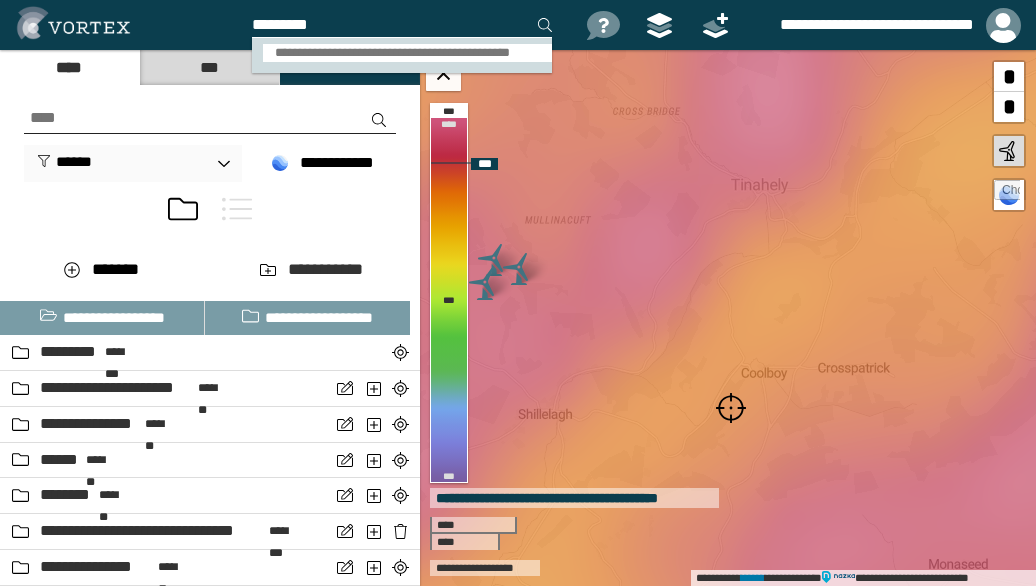 scroll, scrollTop: 0, scrollLeft: 0, axis: both 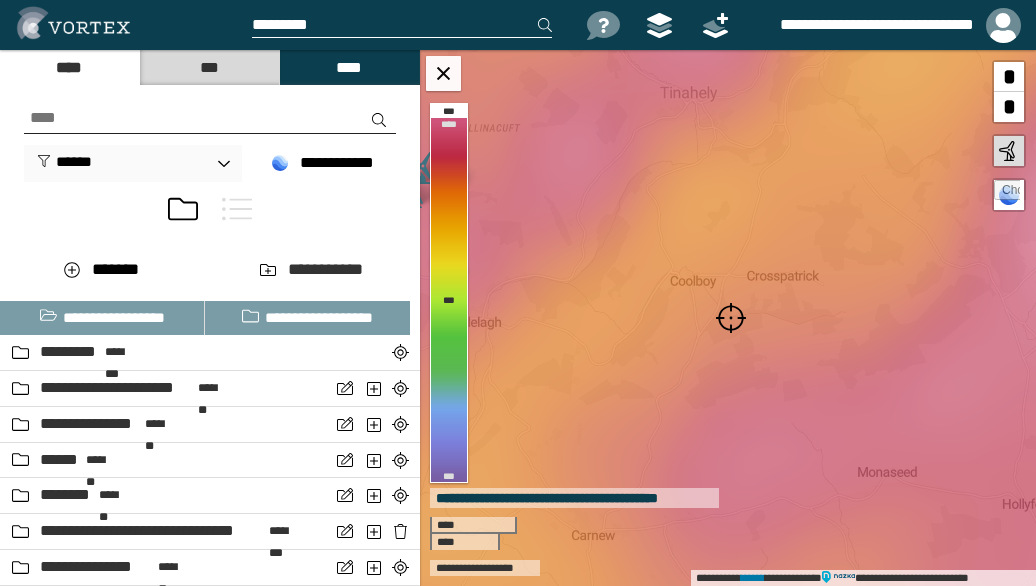 click at bounding box center [731, 318] 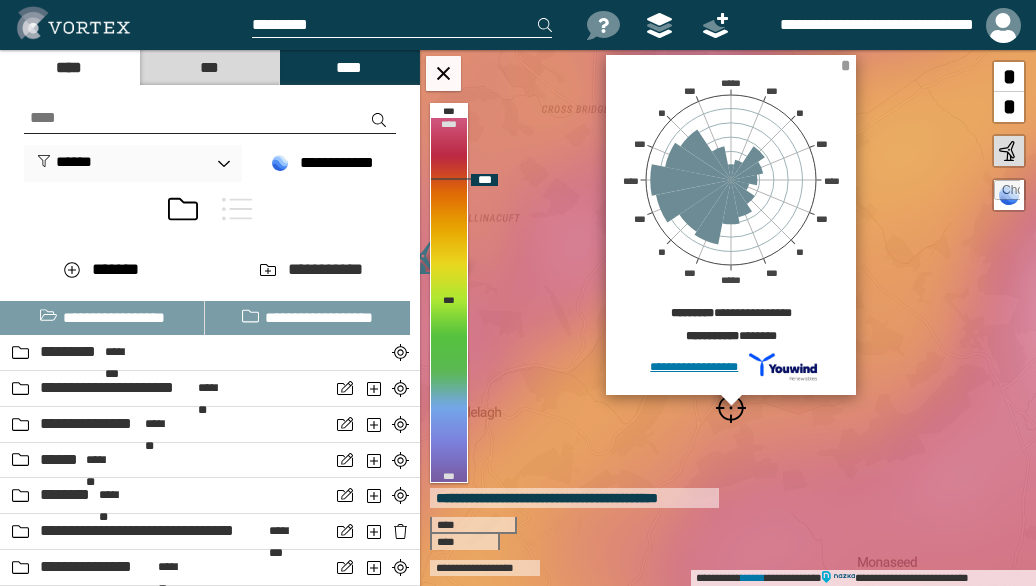 click on "*" at bounding box center (845, 65) 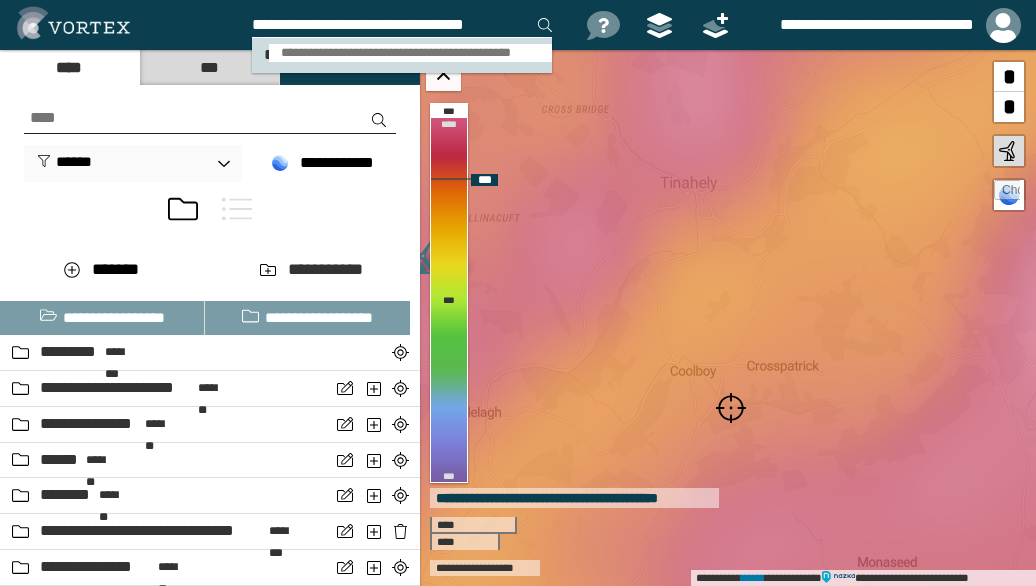 type on "**********" 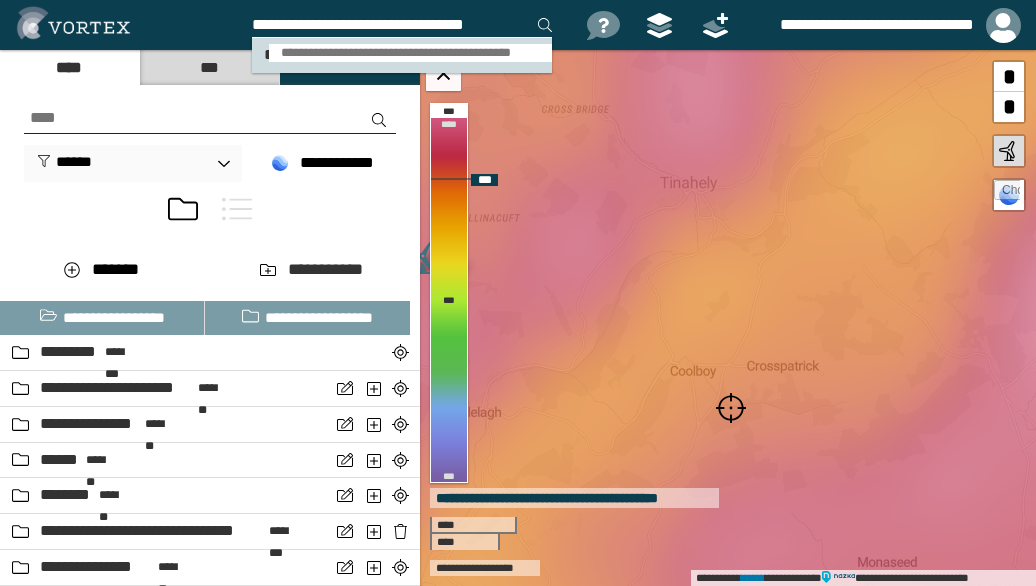 click on "**********" at bounding box center (410, 53) 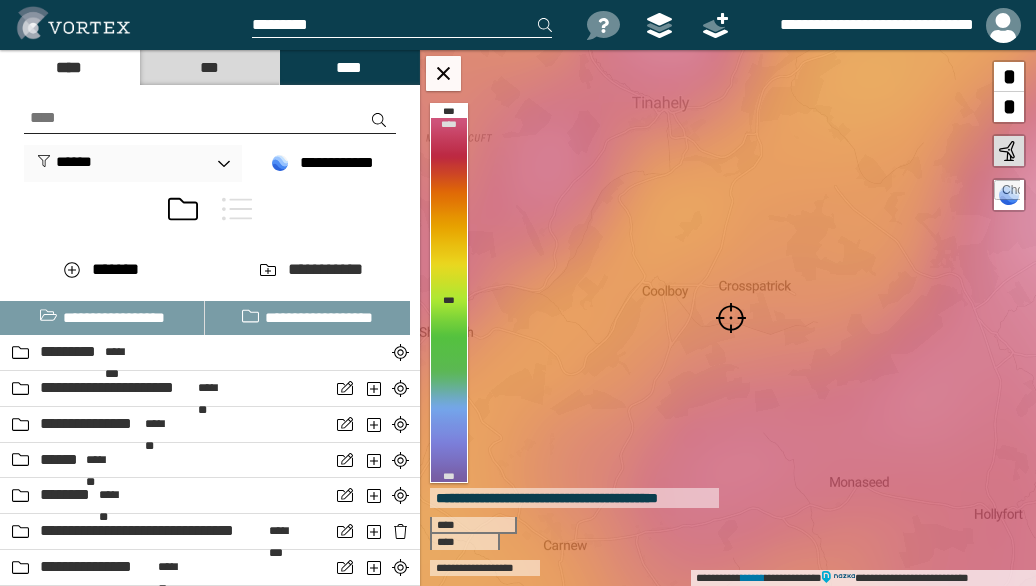 click at bounding box center (731, 318) 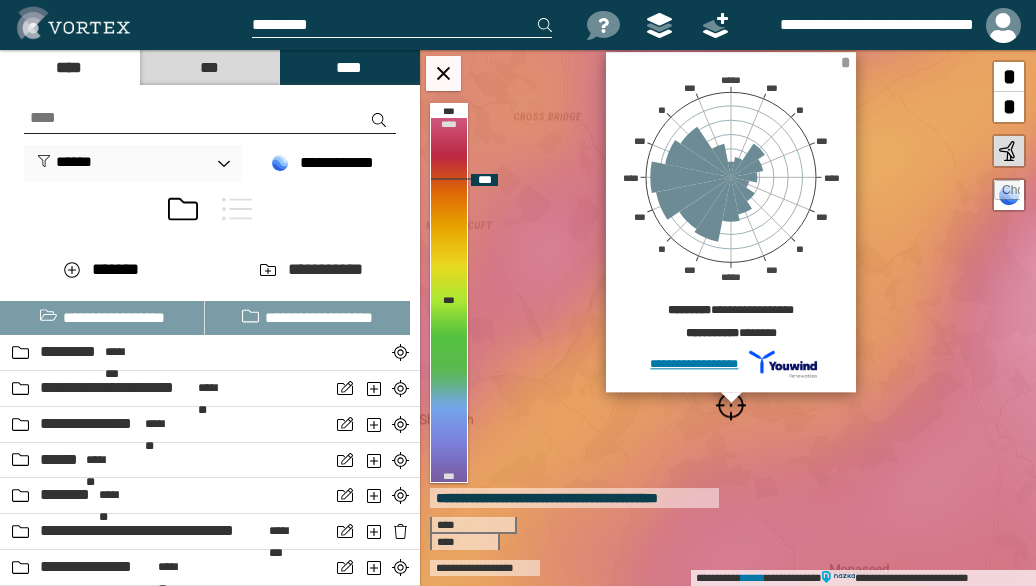 click on "*" at bounding box center (845, 62) 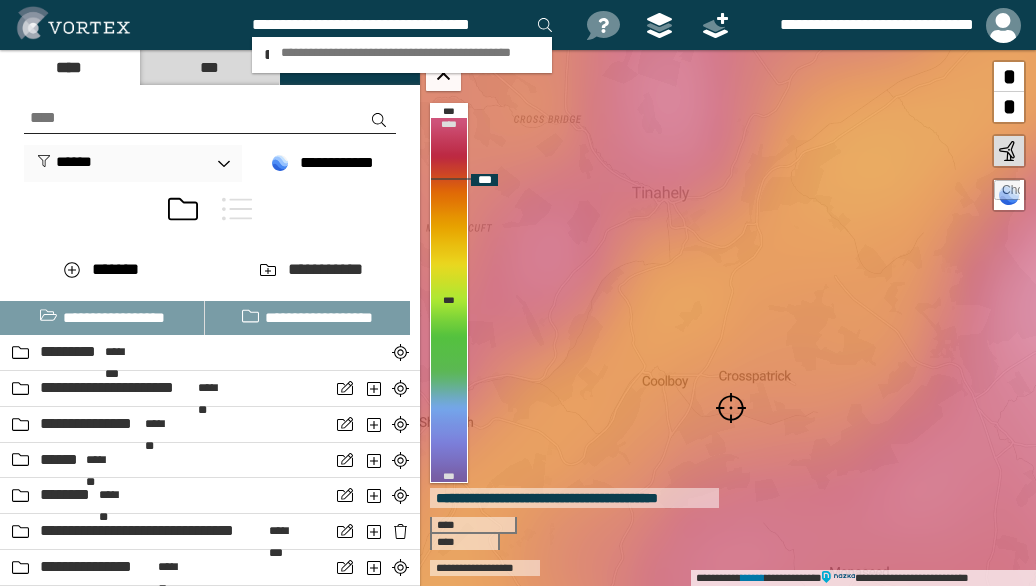 scroll, scrollTop: 0, scrollLeft: 2, axis: horizontal 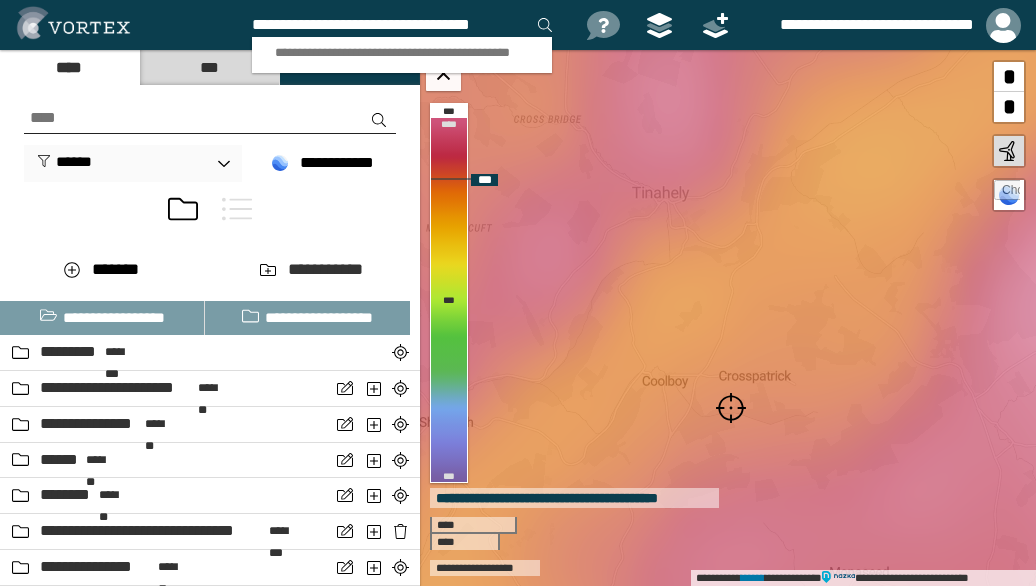 type on "**********" 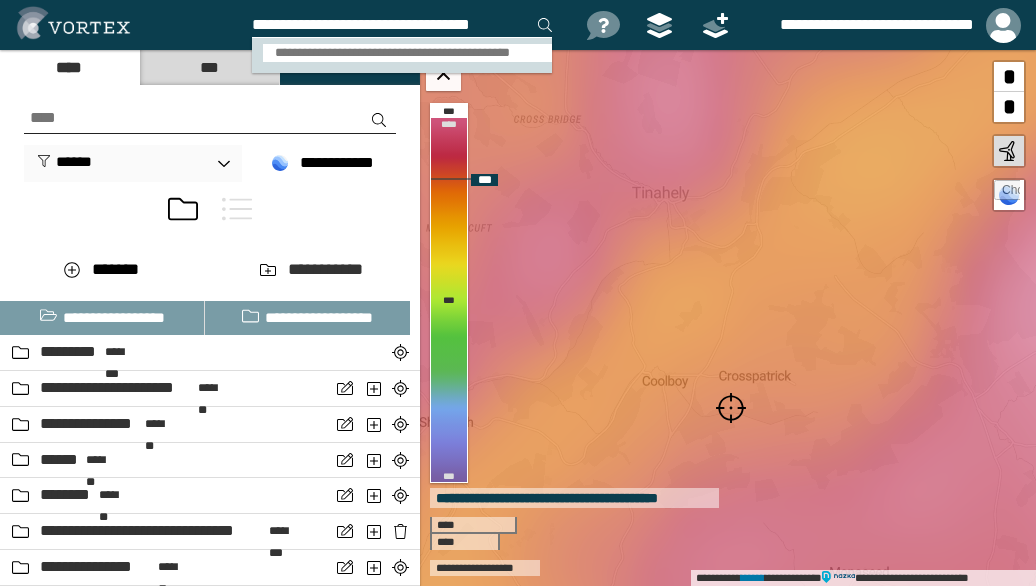 click on "**********" at bounding box center [408, 53] 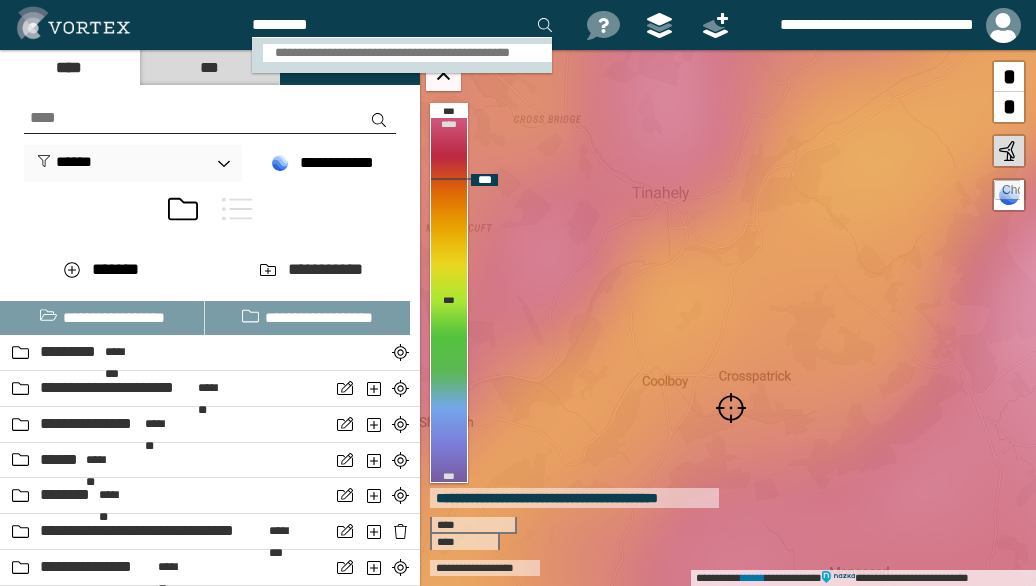 scroll, scrollTop: 0, scrollLeft: 0, axis: both 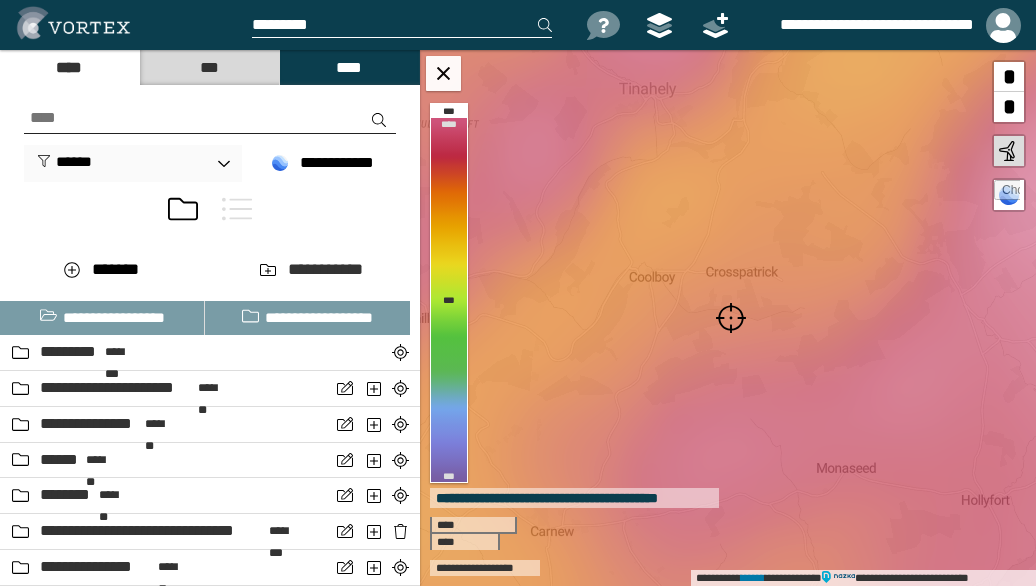 click at bounding box center (731, 318) 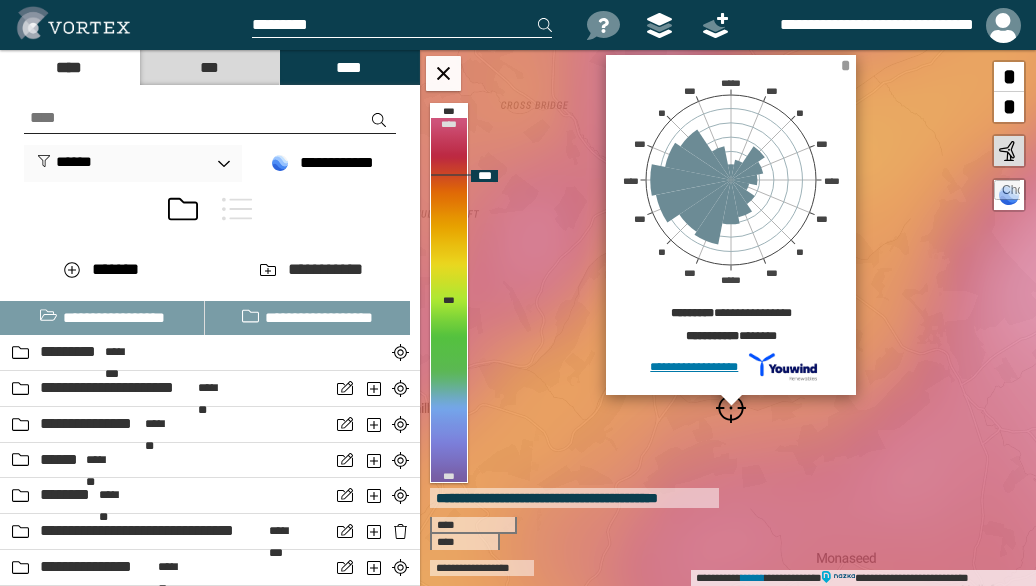 click on "*" at bounding box center [845, 65] 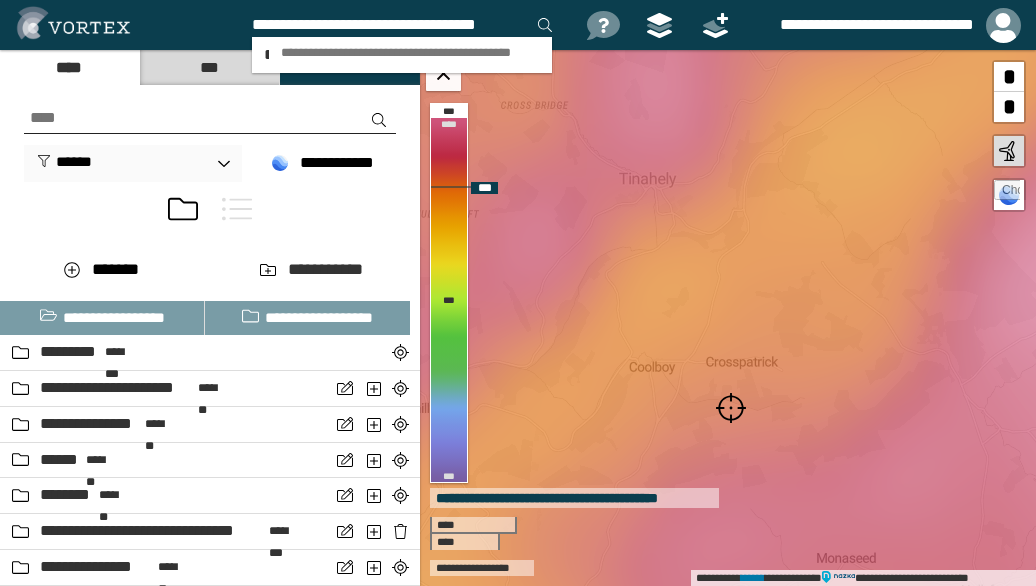 scroll, scrollTop: 0, scrollLeft: 10, axis: horizontal 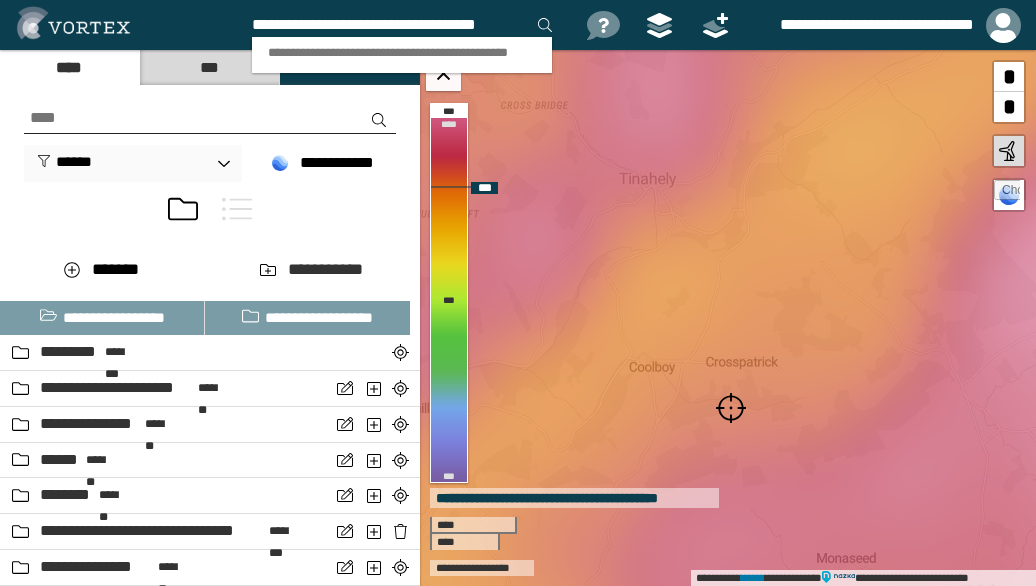 type on "**********" 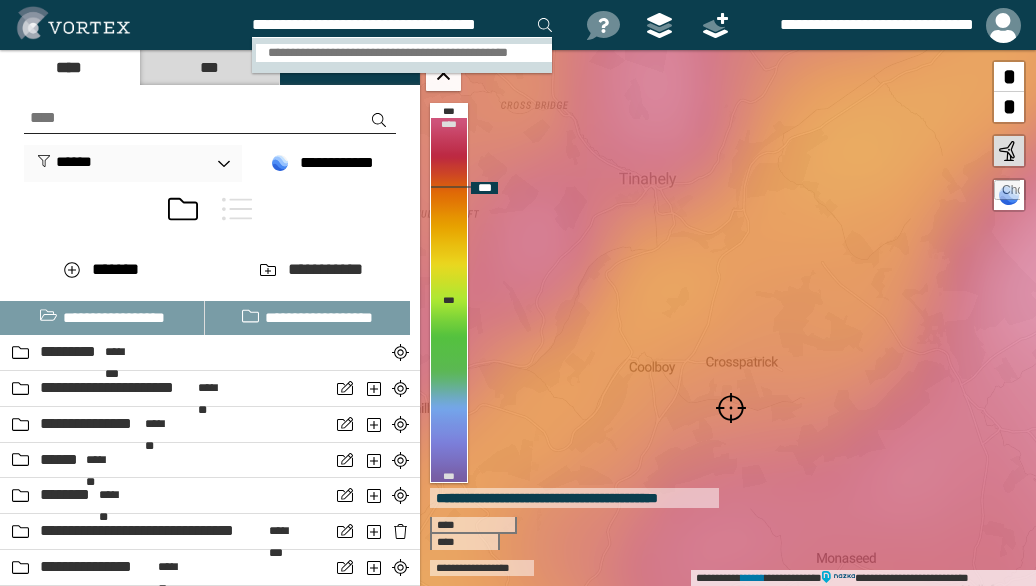 click on "**********" at bounding box center [404, 53] 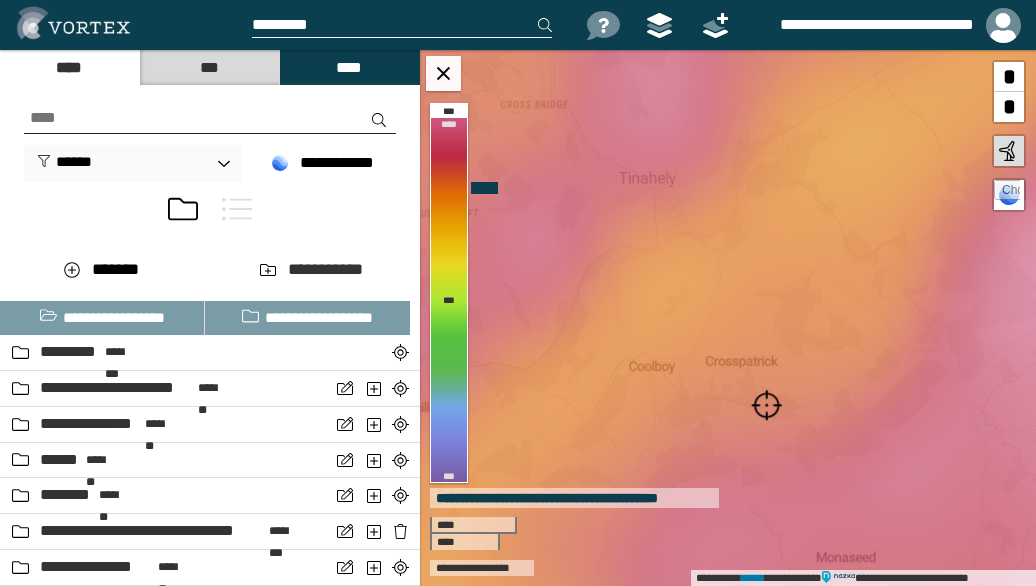 scroll, scrollTop: 0, scrollLeft: 0, axis: both 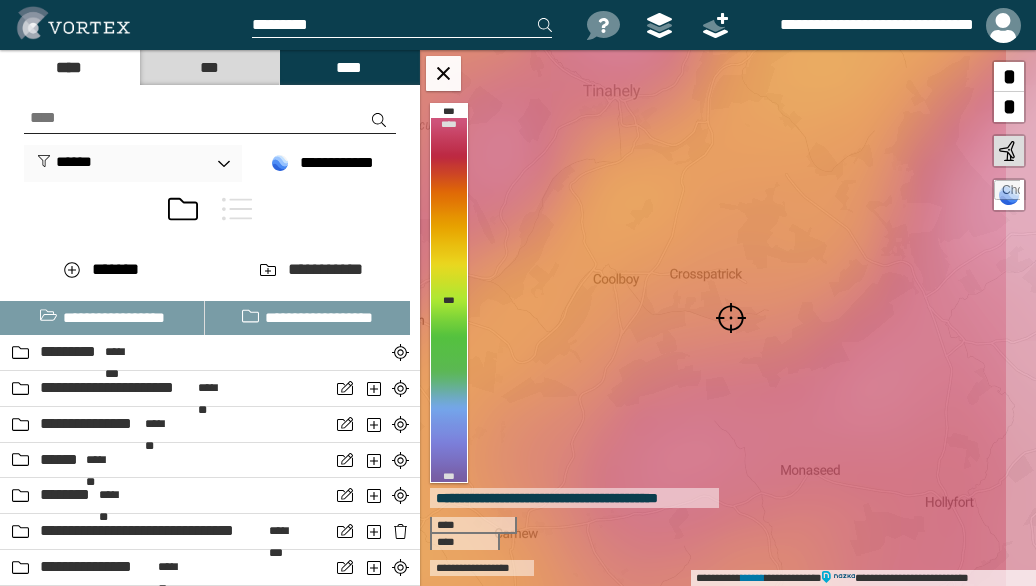 click at bounding box center (731, 318) 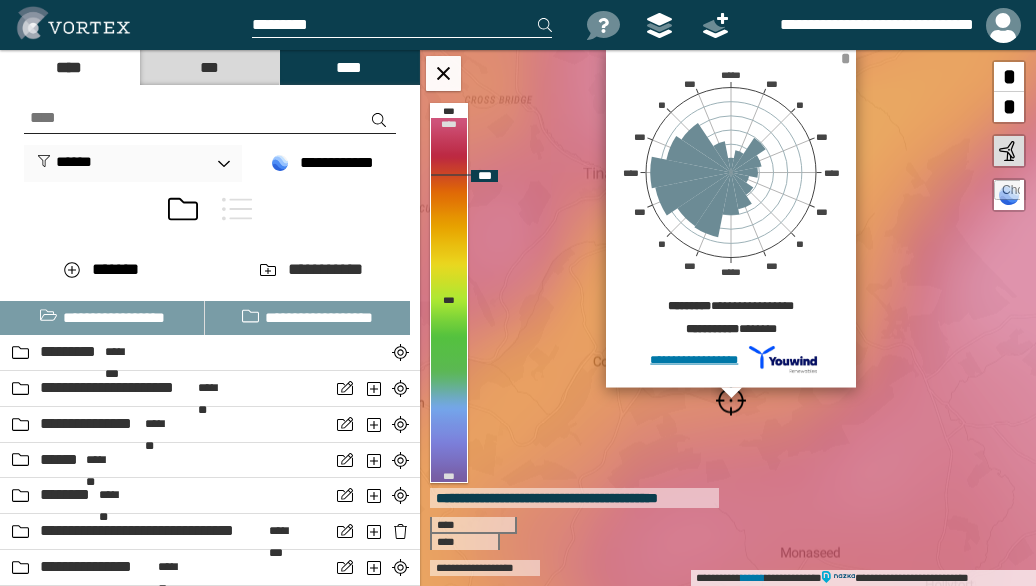 click on "*" at bounding box center [845, 58] 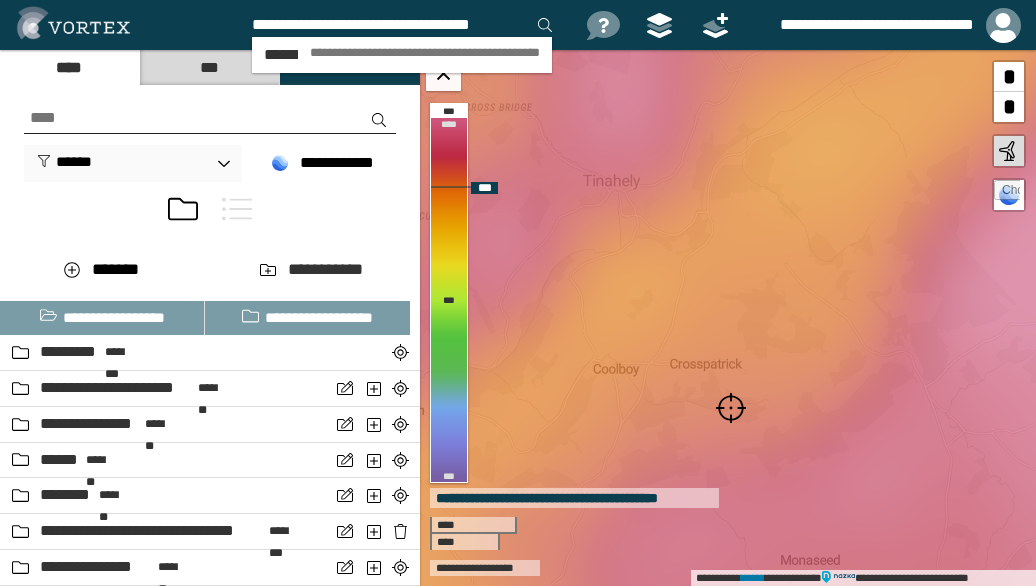 scroll, scrollTop: 0, scrollLeft: 10, axis: horizontal 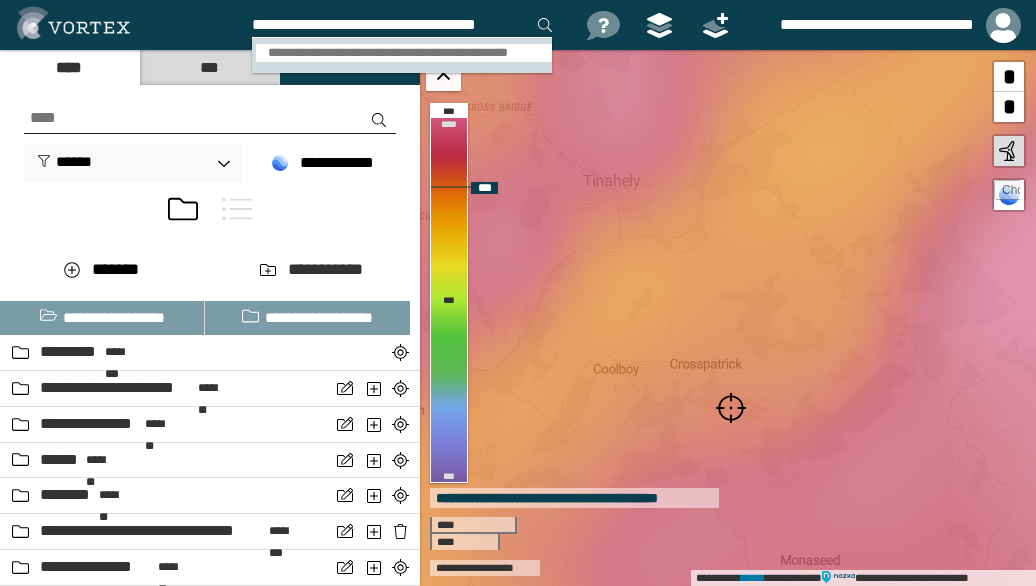 type on "**********" 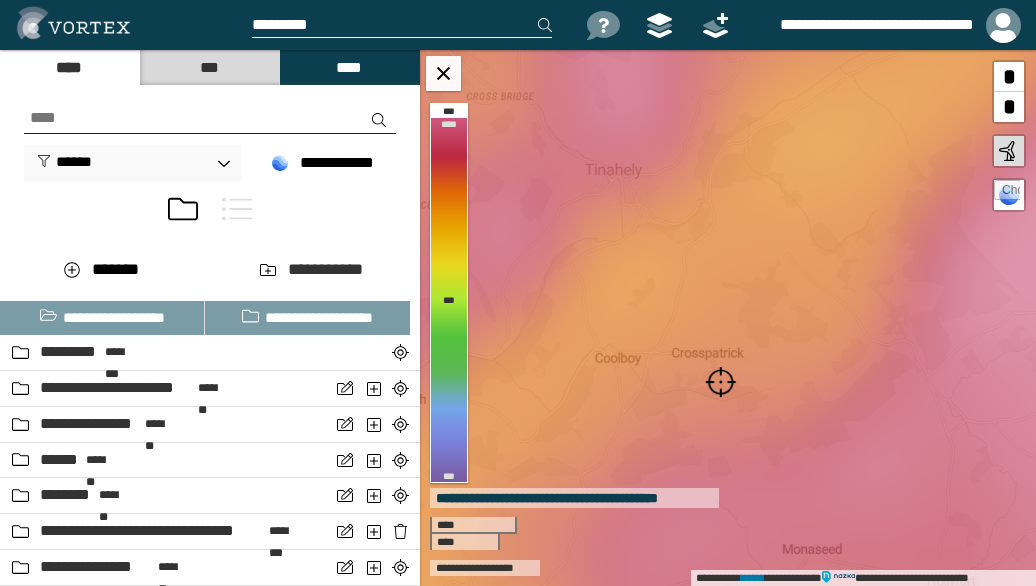 scroll, scrollTop: 0, scrollLeft: 0, axis: both 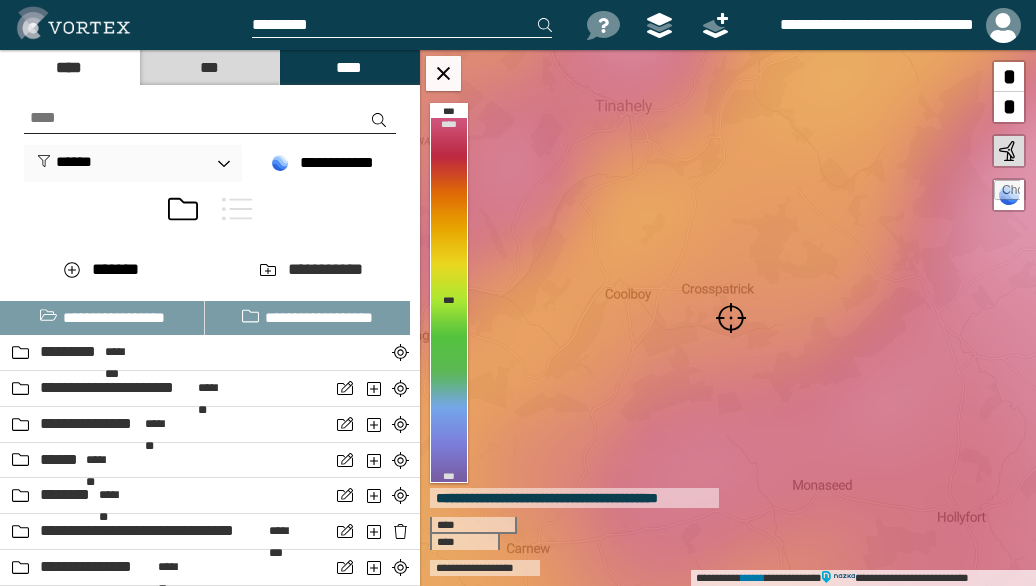 click at bounding box center (731, 318) 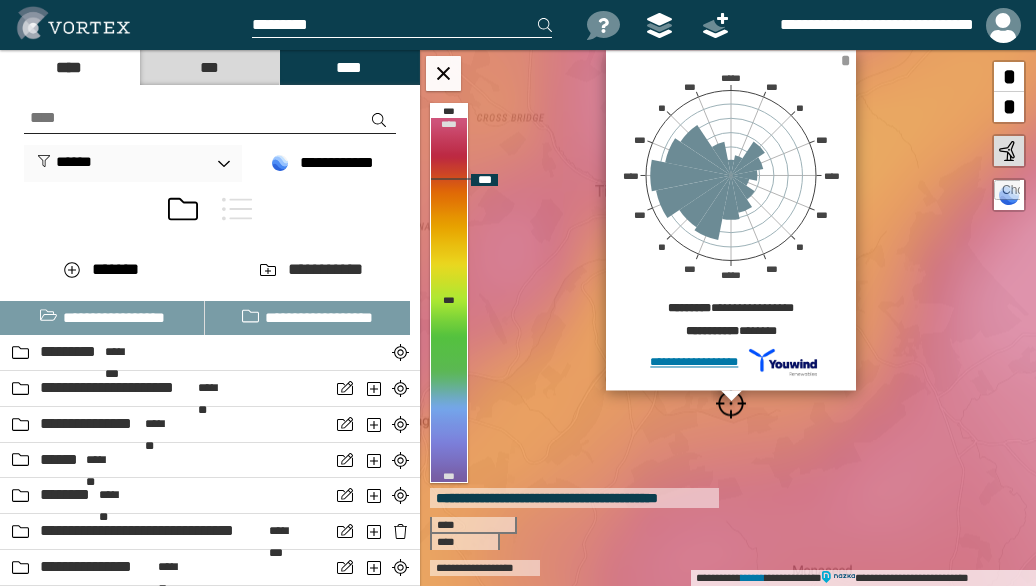 click on "*" at bounding box center (845, 60) 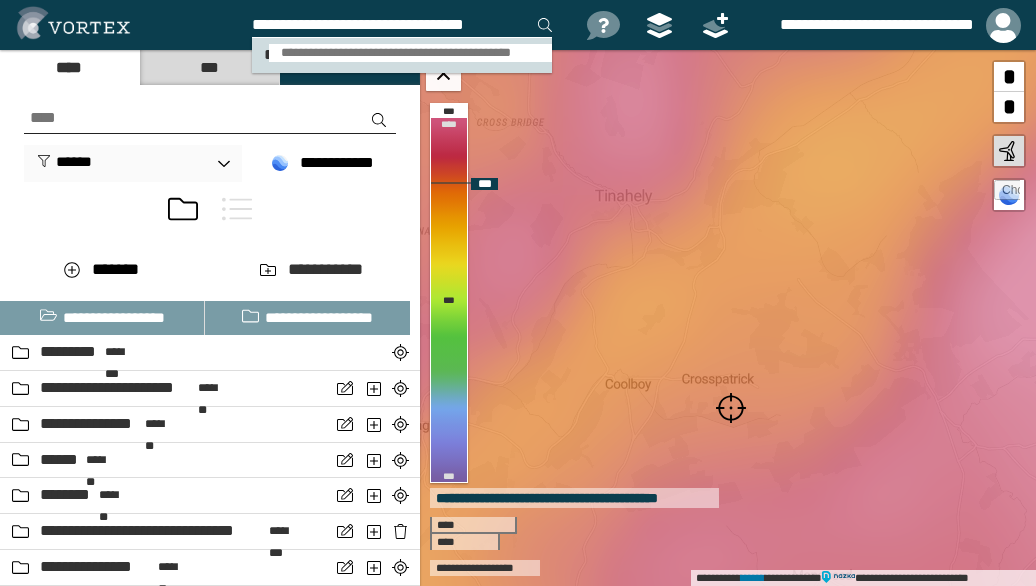 type on "**********" 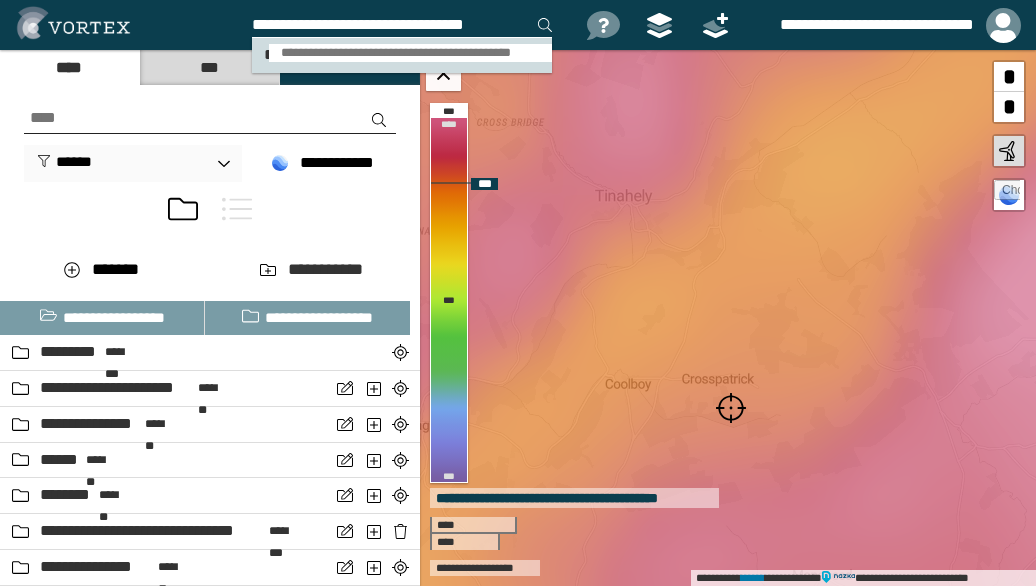 click on "**********" at bounding box center [410, 53] 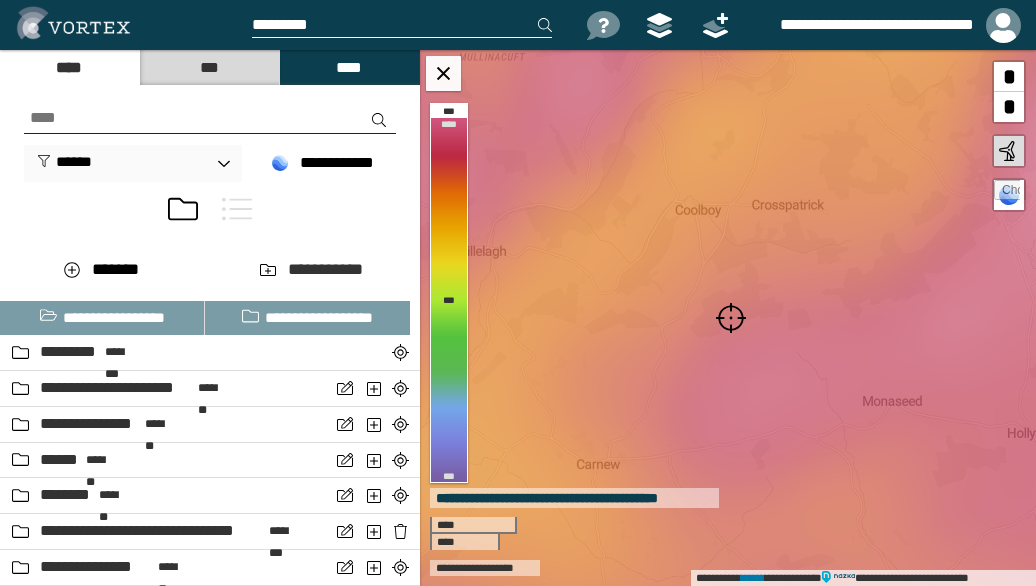 click at bounding box center [731, 318] 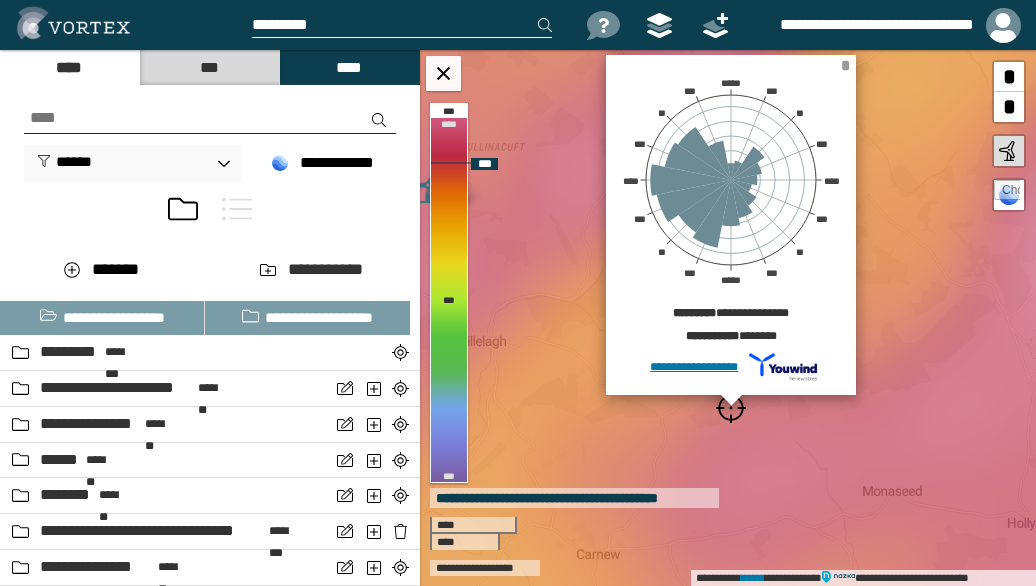 click on "*" at bounding box center (845, 65) 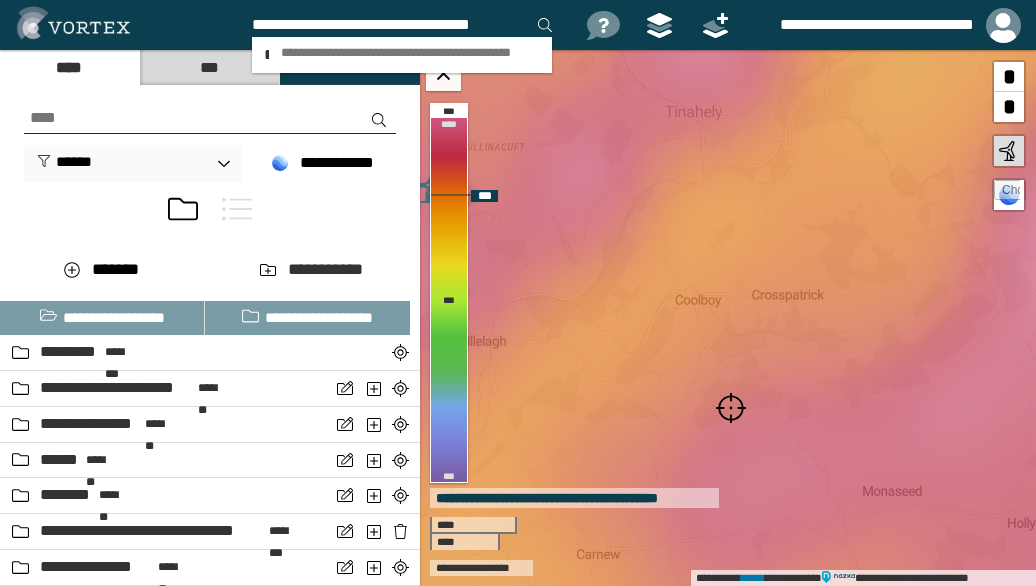 scroll, scrollTop: 0, scrollLeft: 10, axis: horizontal 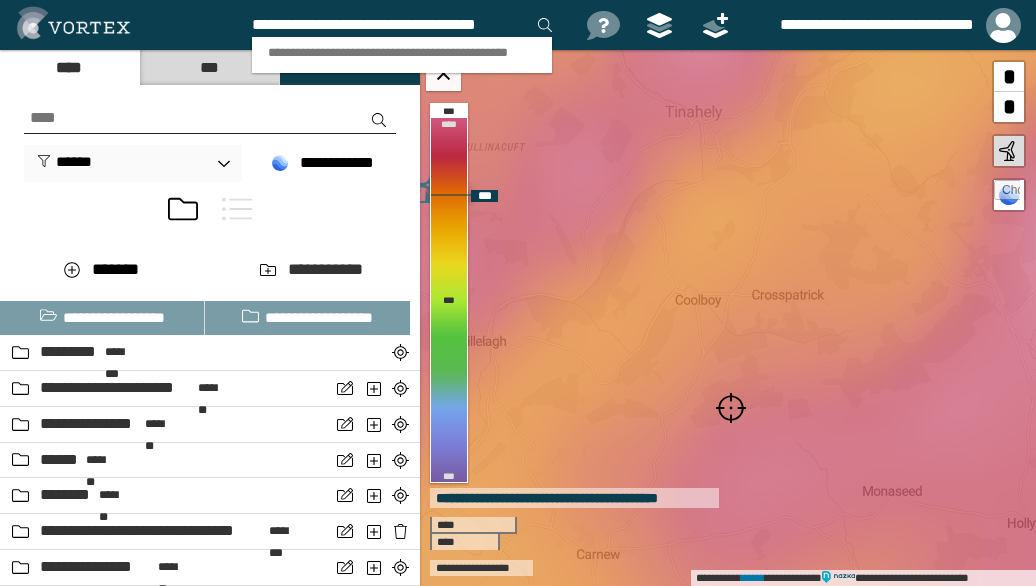 type on "**********" 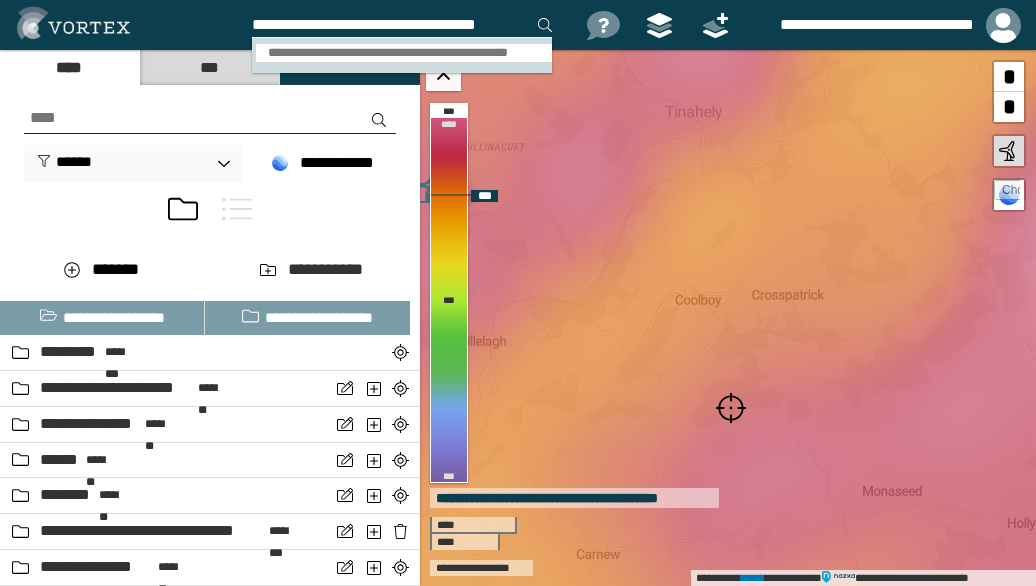 click on "**********" at bounding box center (404, 53) 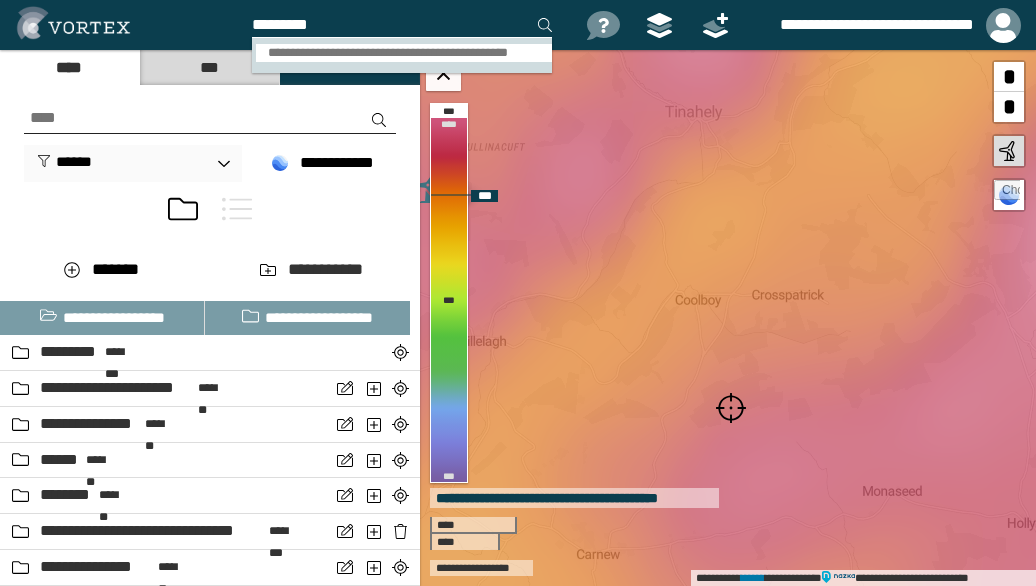 scroll, scrollTop: 0, scrollLeft: 0, axis: both 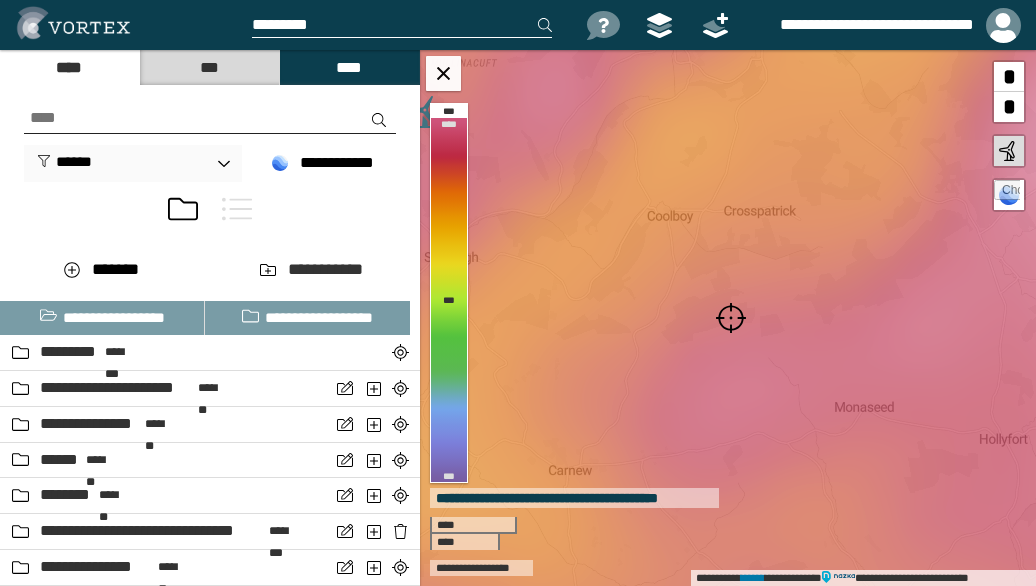 click at bounding box center (731, 318) 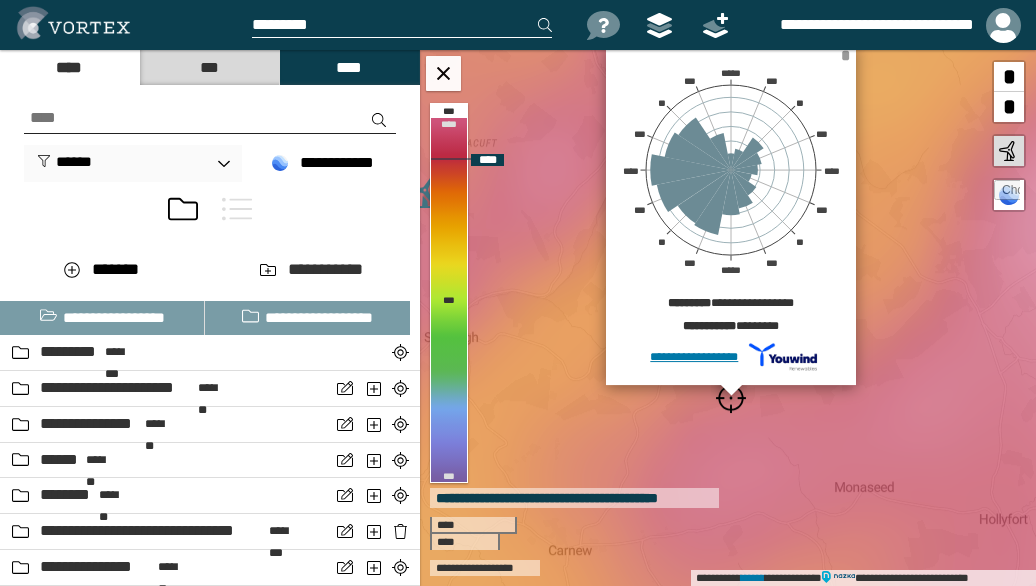 click on "*" at bounding box center (845, 55) 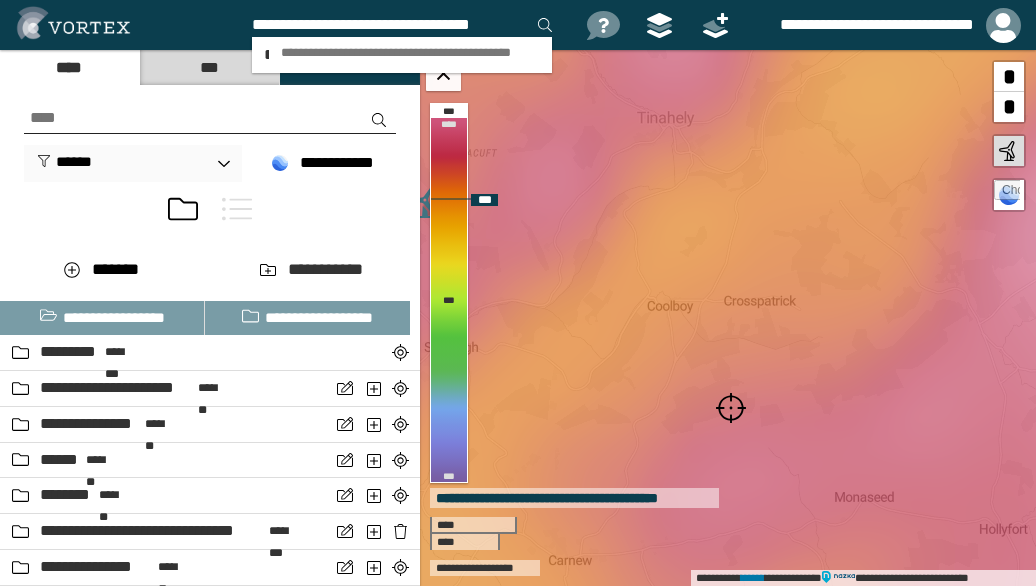 scroll, scrollTop: 0, scrollLeft: 2, axis: horizontal 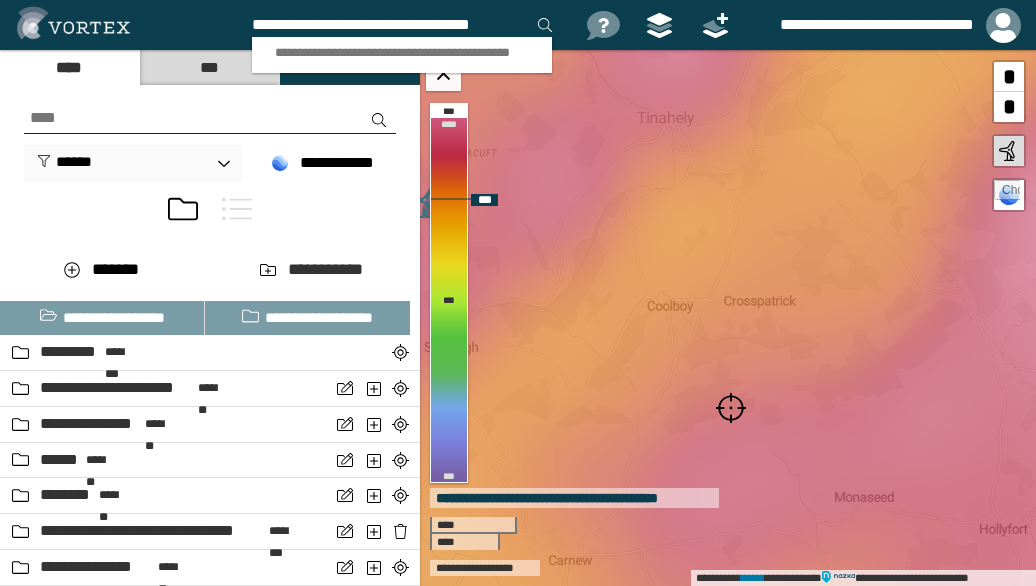 type on "**********" 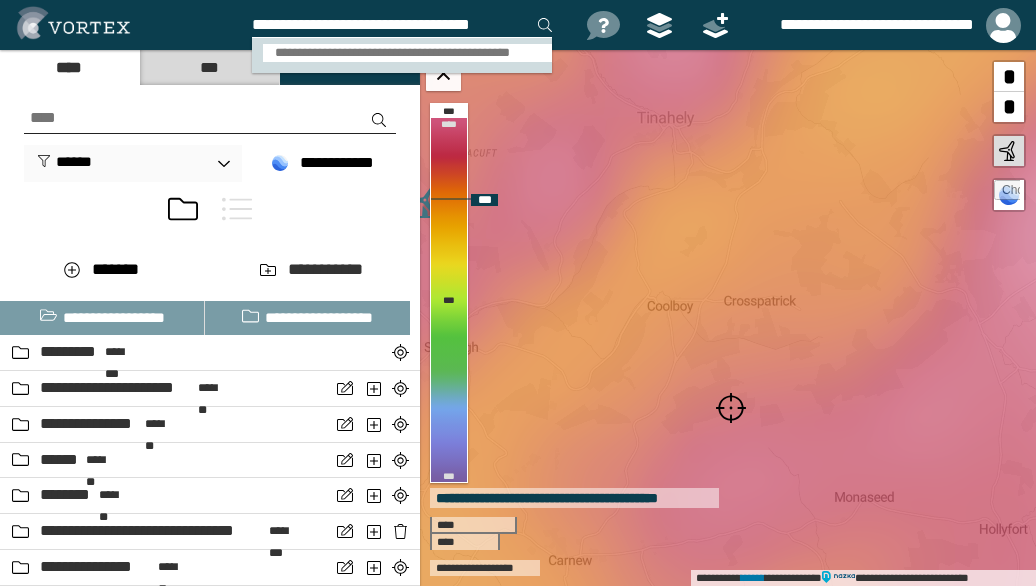 click on "**********" at bounding box center [408, 53] 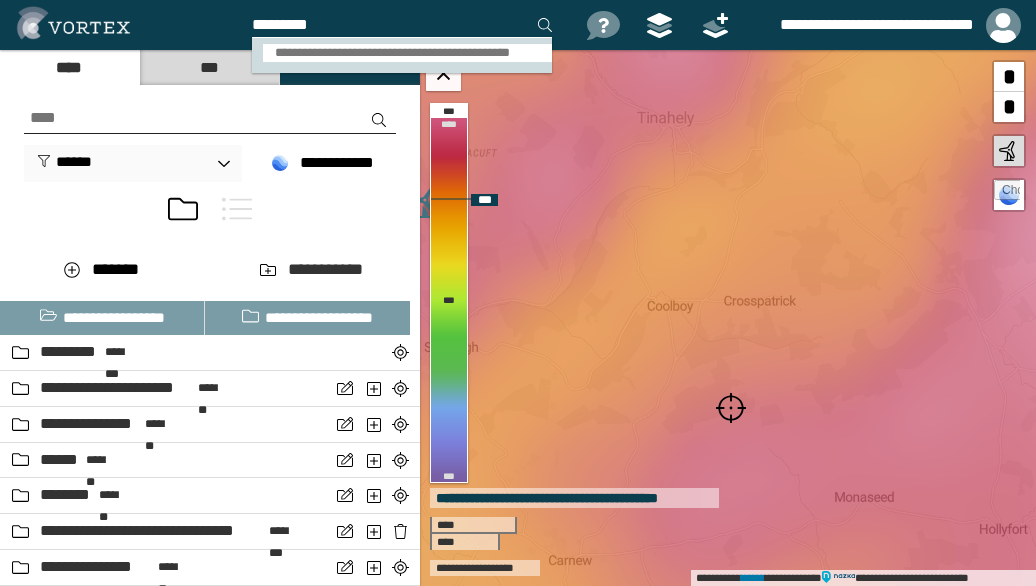 scroll, scrollTop: 0, scrollLeft: 0, axis: both 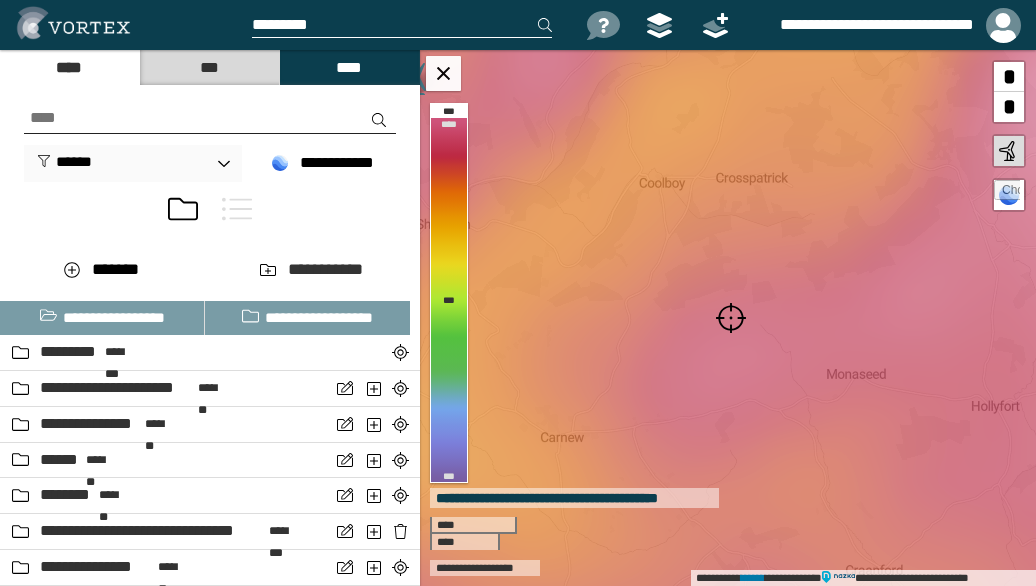 click at bounding box center (731, 318) 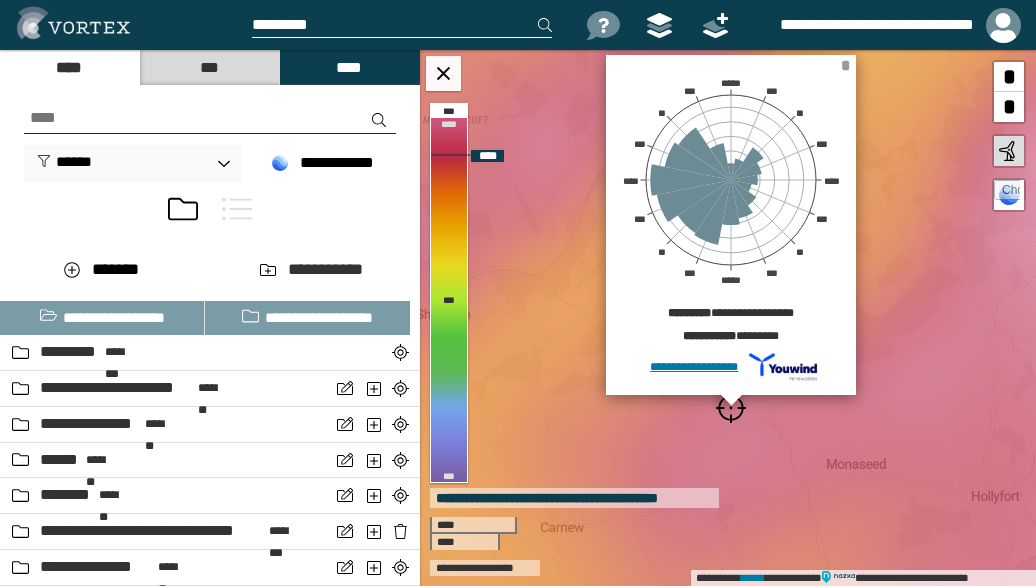 click on "*" at bounding box center [845, 65] 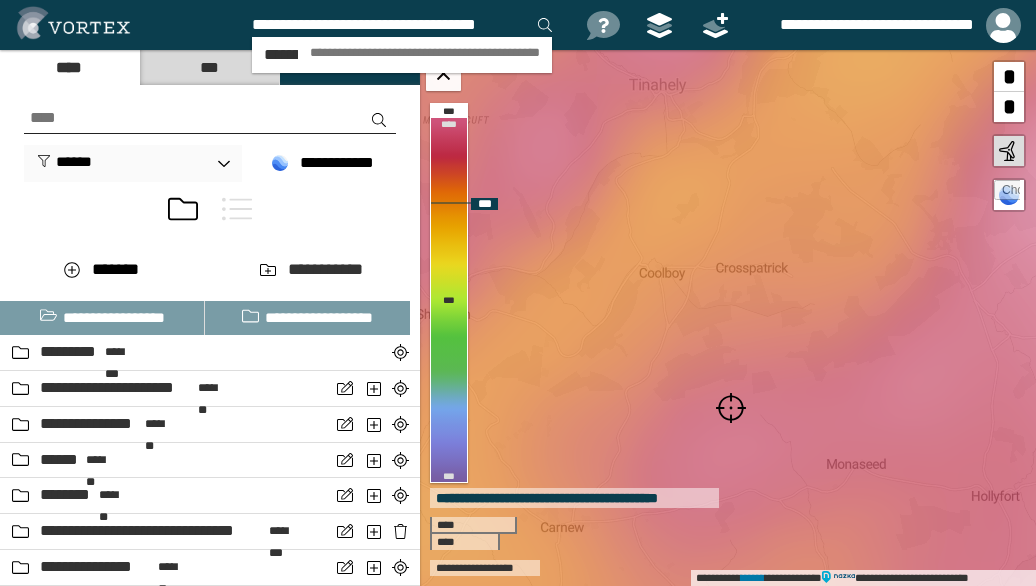 scroll, scrollTop: 0, scrollLeft: 10, axis: horizontal 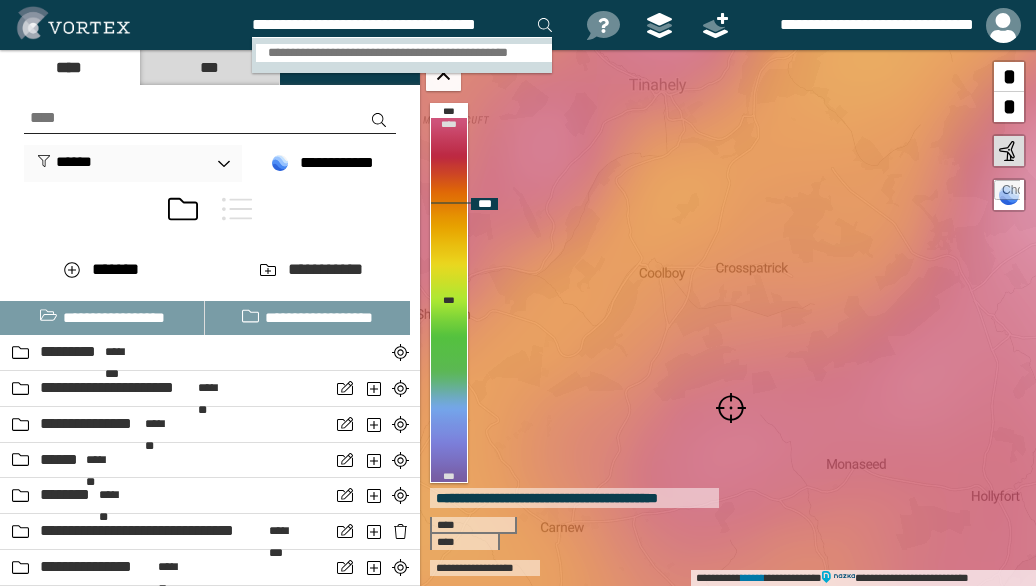 type on "**********" 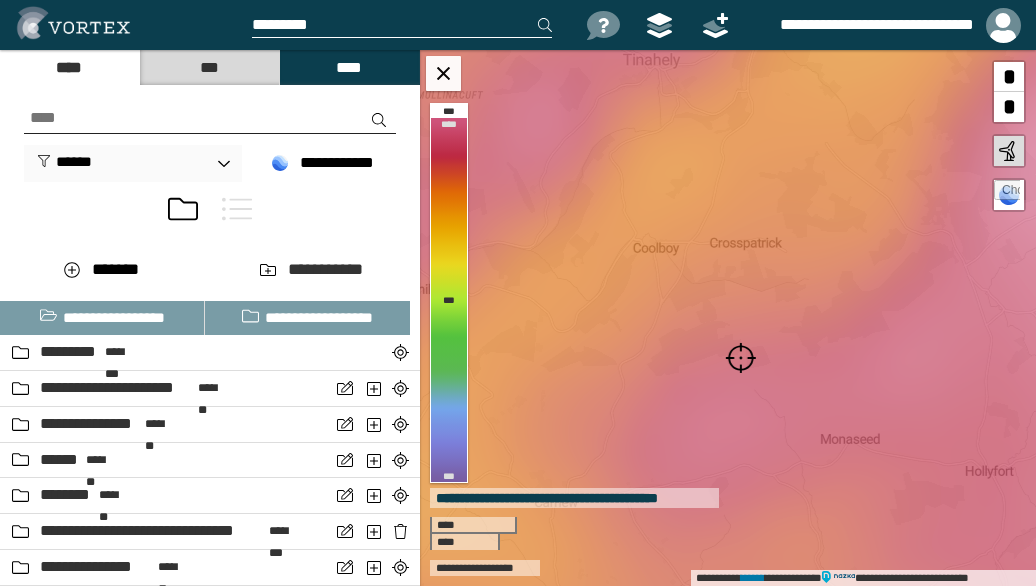 scroll, scrollTop: 0, scrollLeft: 0, axis: both 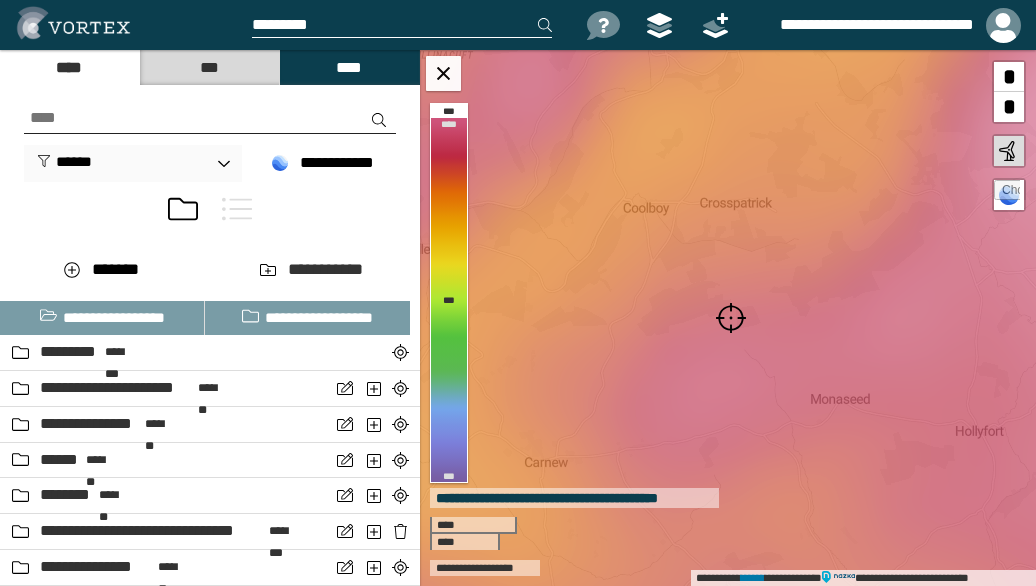 click at bounding box center (731, 318) 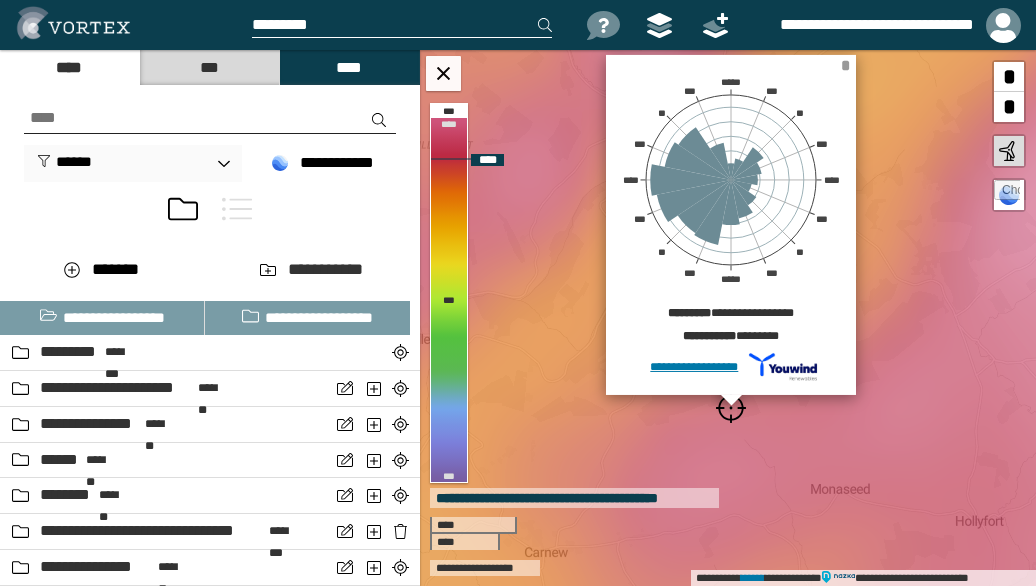 click on "*" at bounding box center [845, 65] 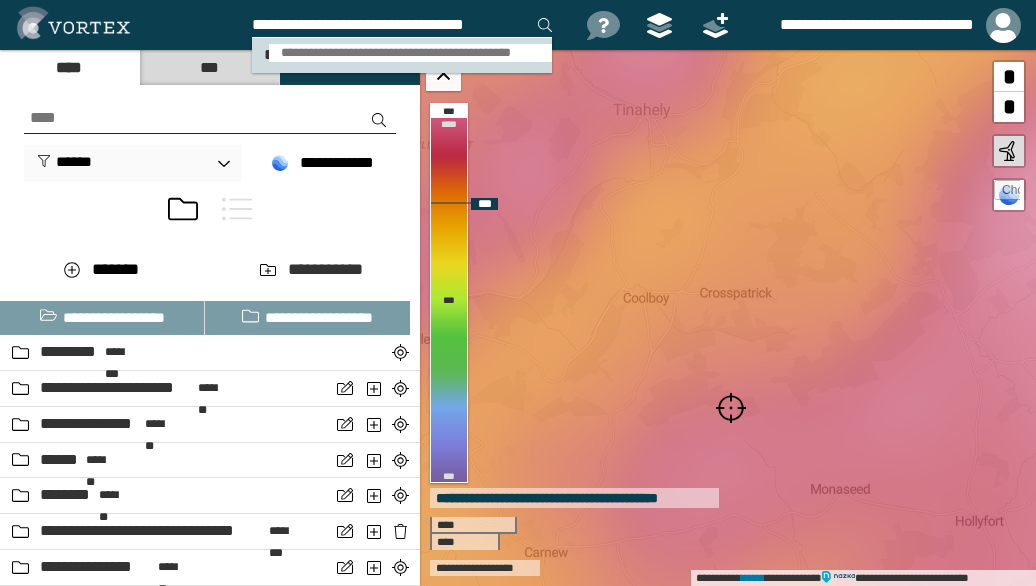 type on "**********" 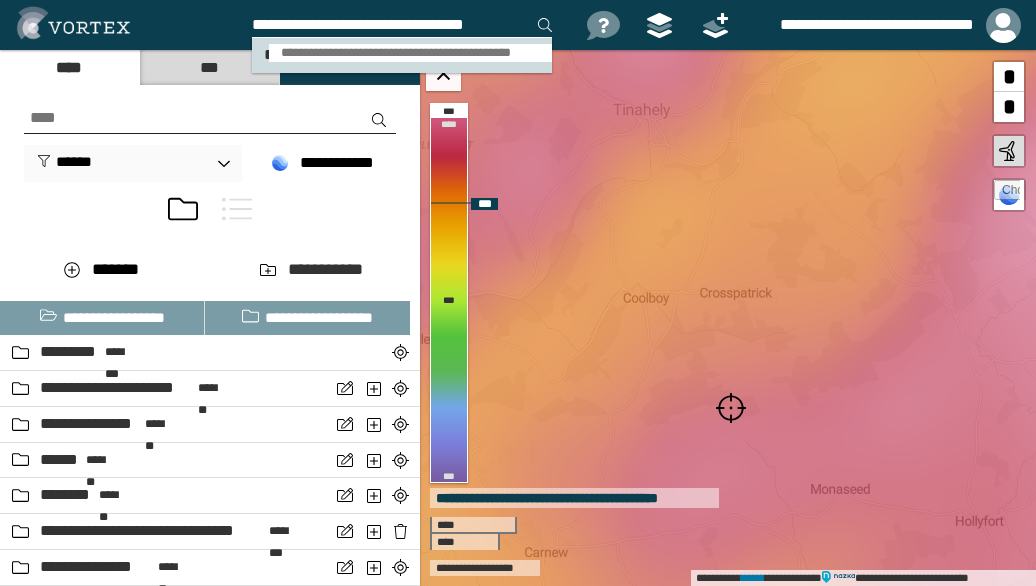 click on "**********" at bounding box center (410, 53) 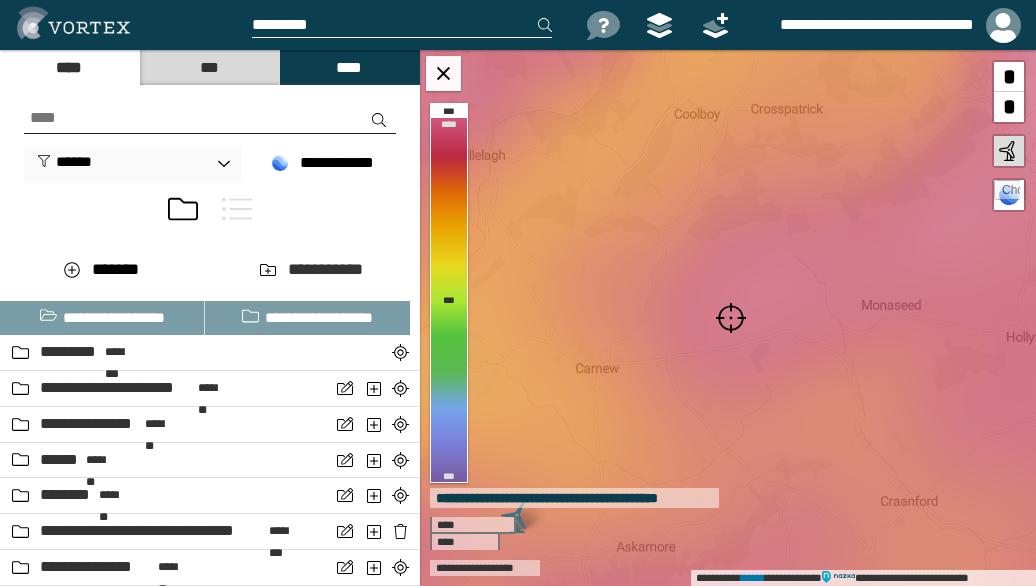 click at bounding box center (731, 318) 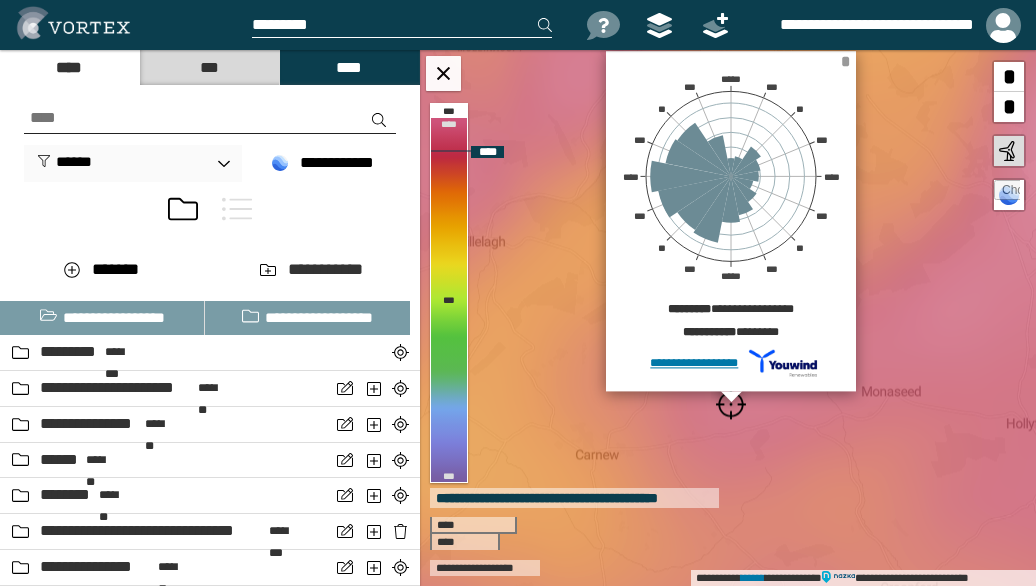 click on "*" at bounding box center [845, 61] 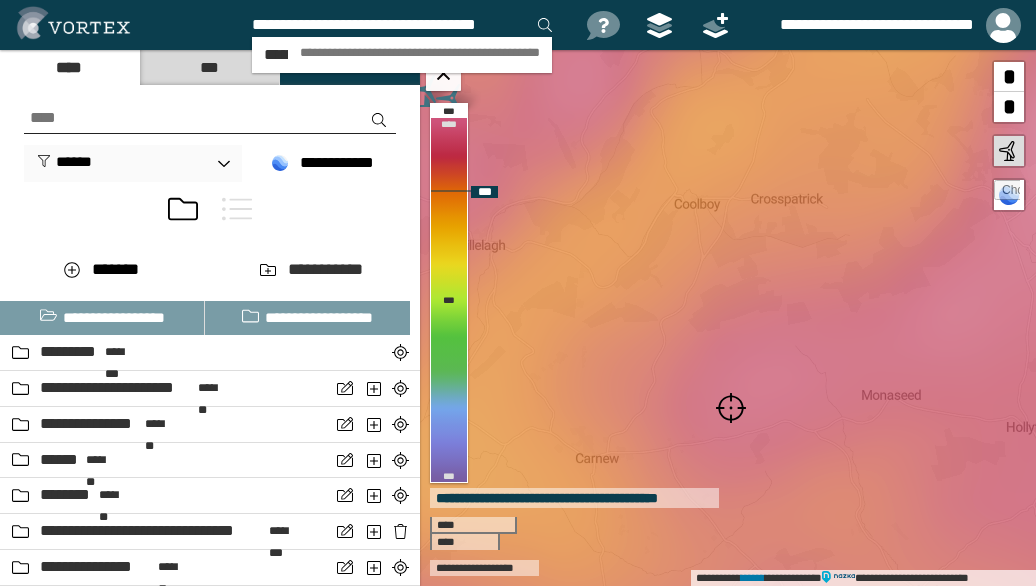 scroll, scrollTop: 0, scrollLeft: 10, axis: horizontal 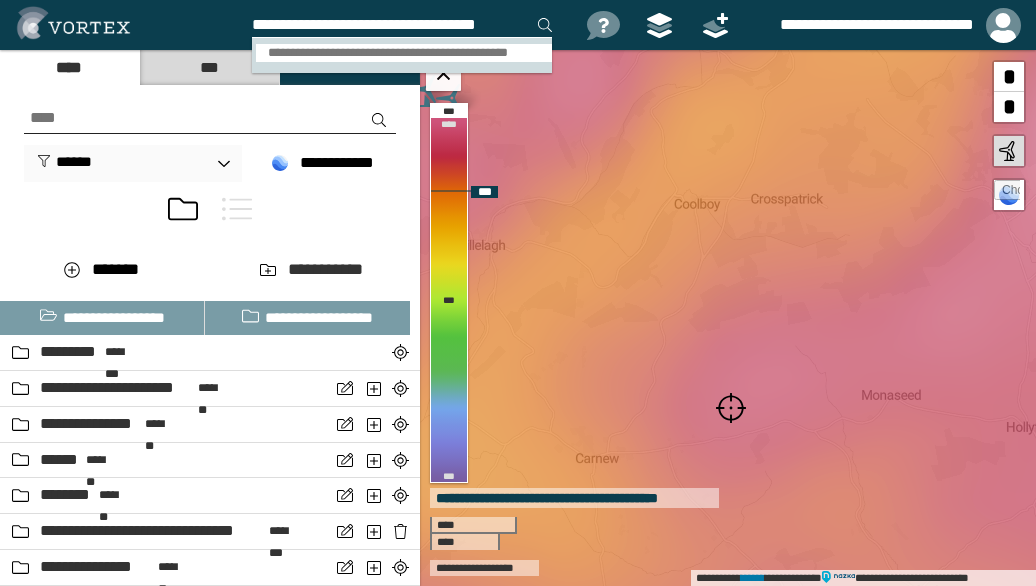 type on "**********" 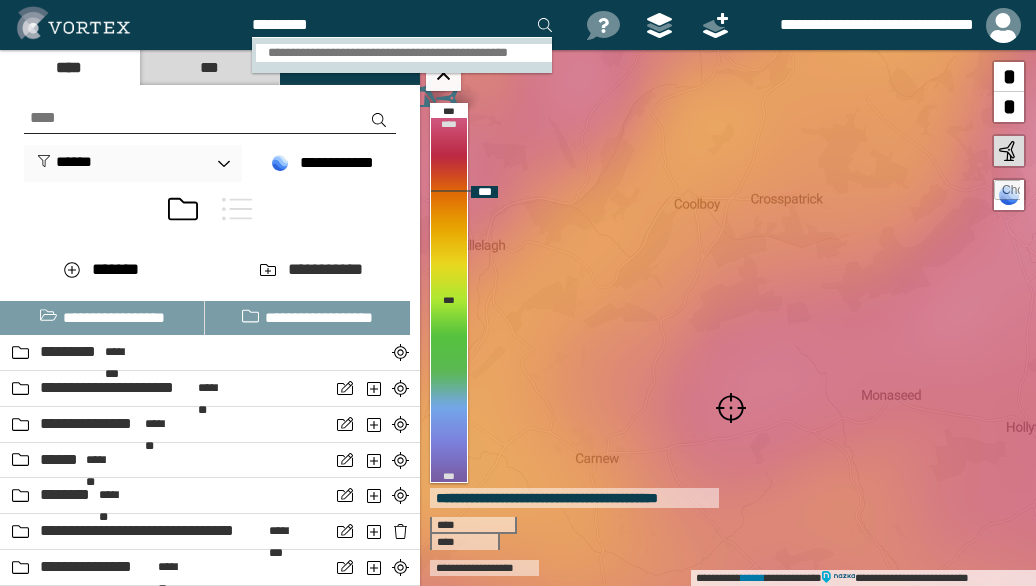 scroll, scrollTop: 0, scrollLeft: 0, axis: both 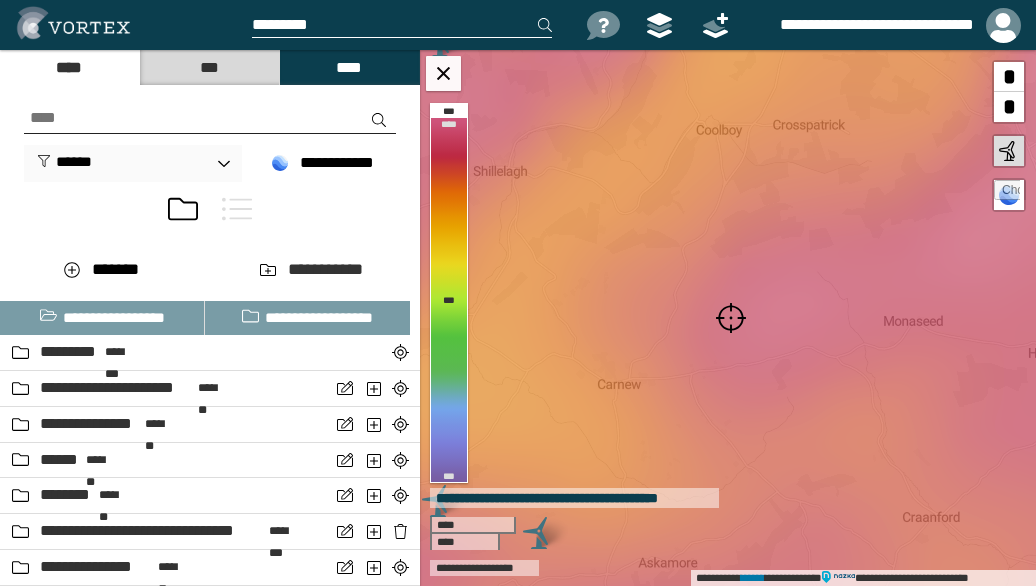 click at bounding box center [731, 318] 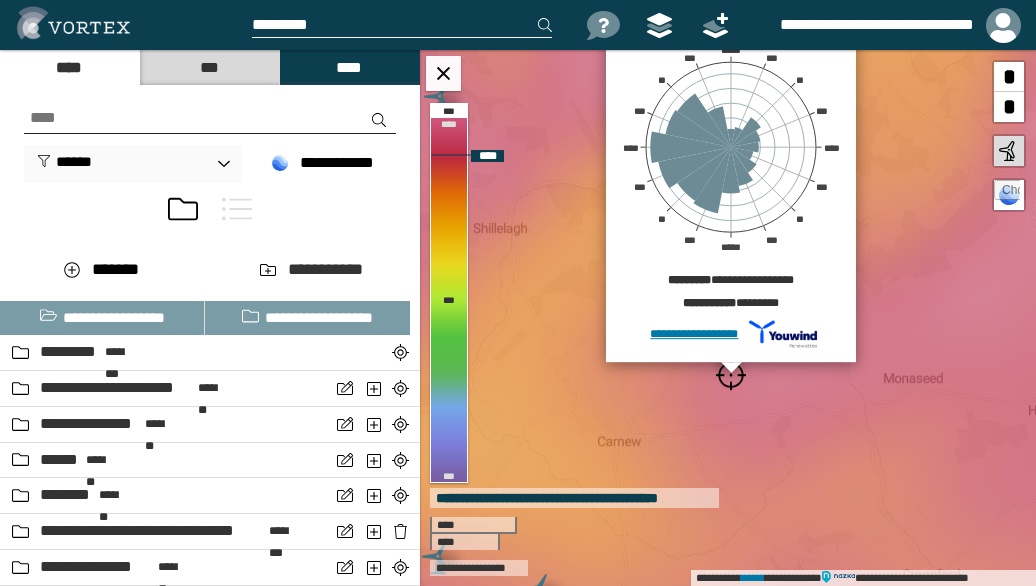 click on "*" at bounding box center [845, 32] 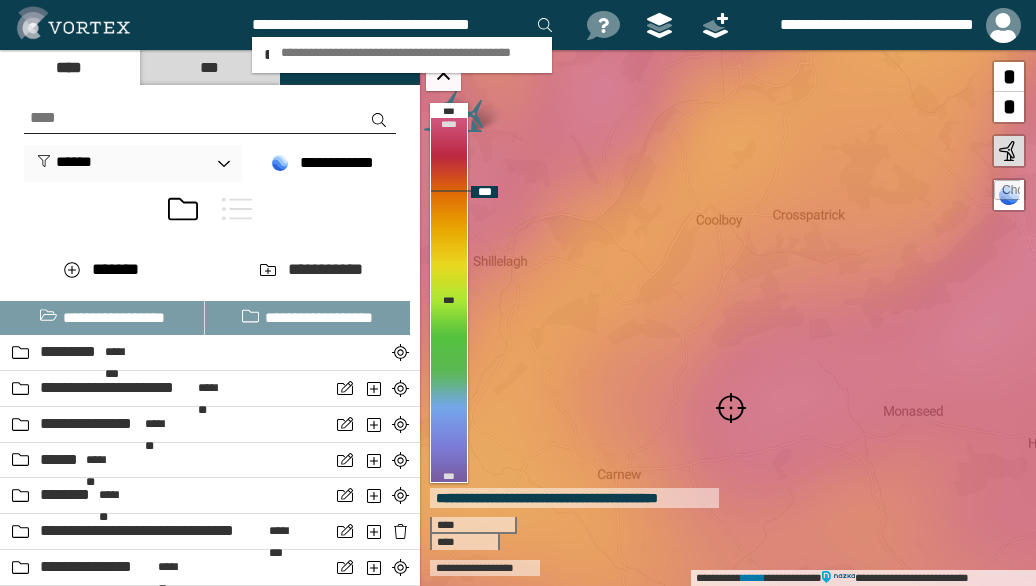 scroll, scrollTop: 0, scrollLeft: 10, axis: horizontal 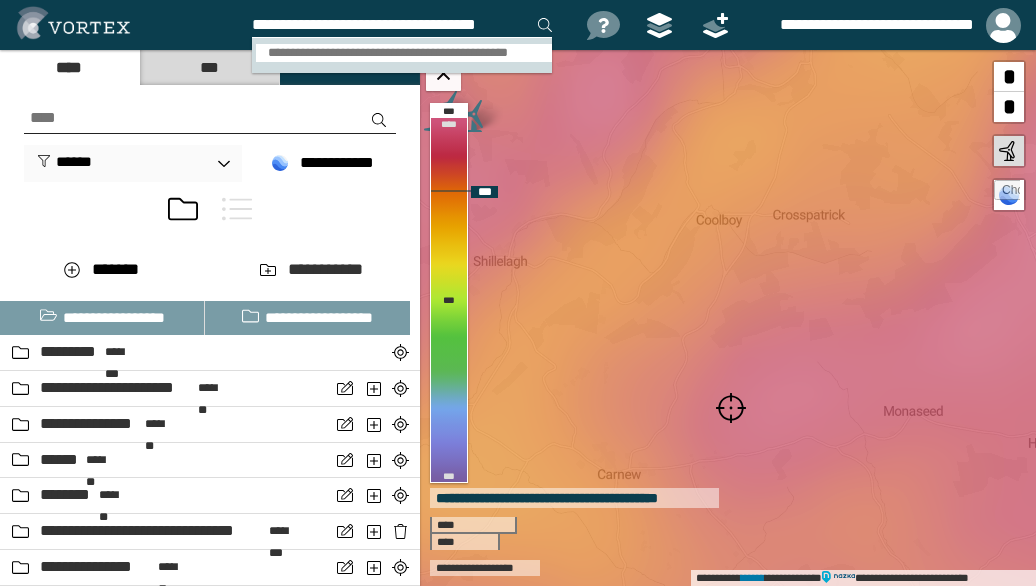 type on "**********" 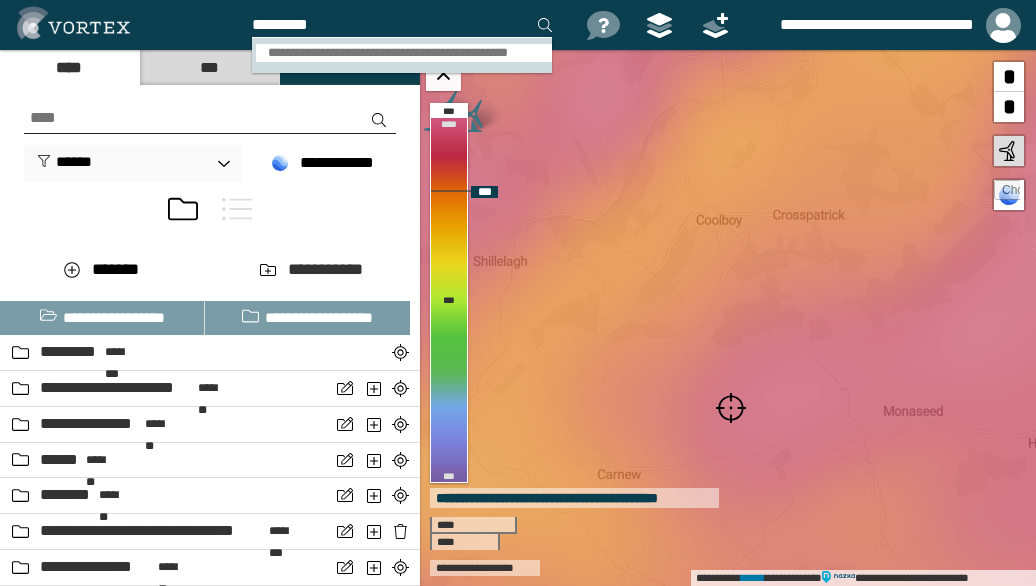 scroll, scrollTop: 0, scrollLeft: 0, axis: both 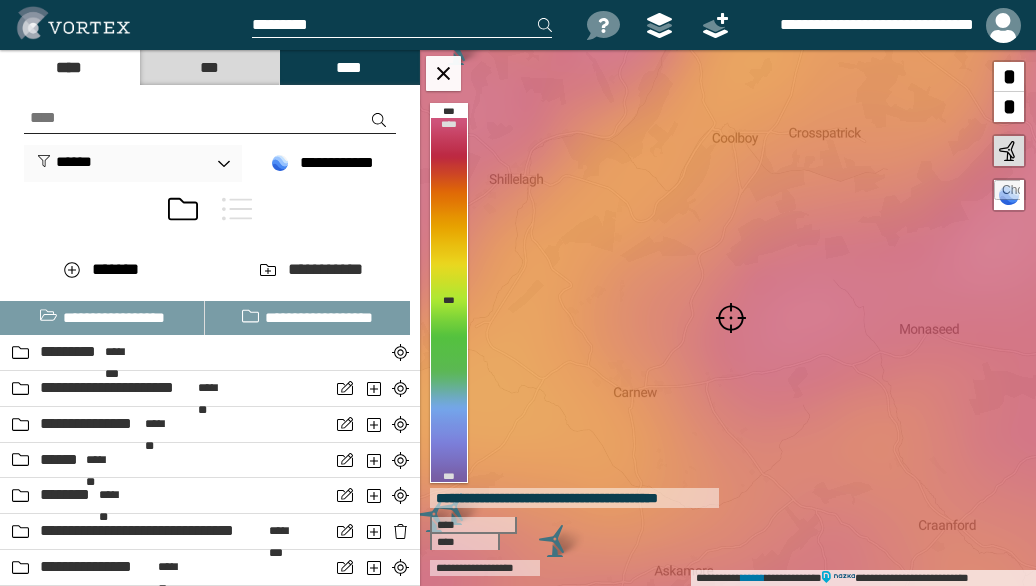 click at bounding box center (731, 318) 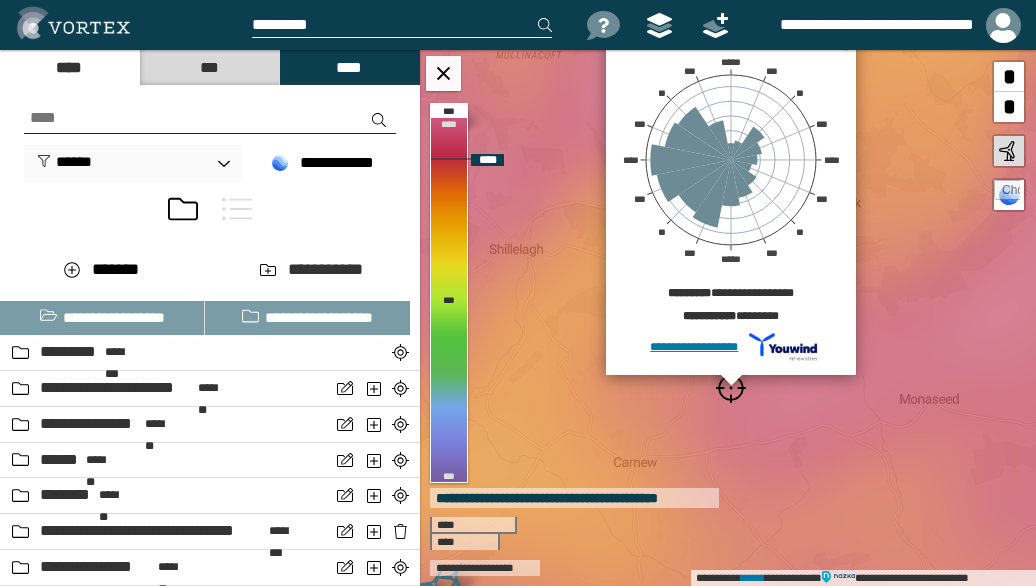 click on "*" at bounding box center [845, 45] 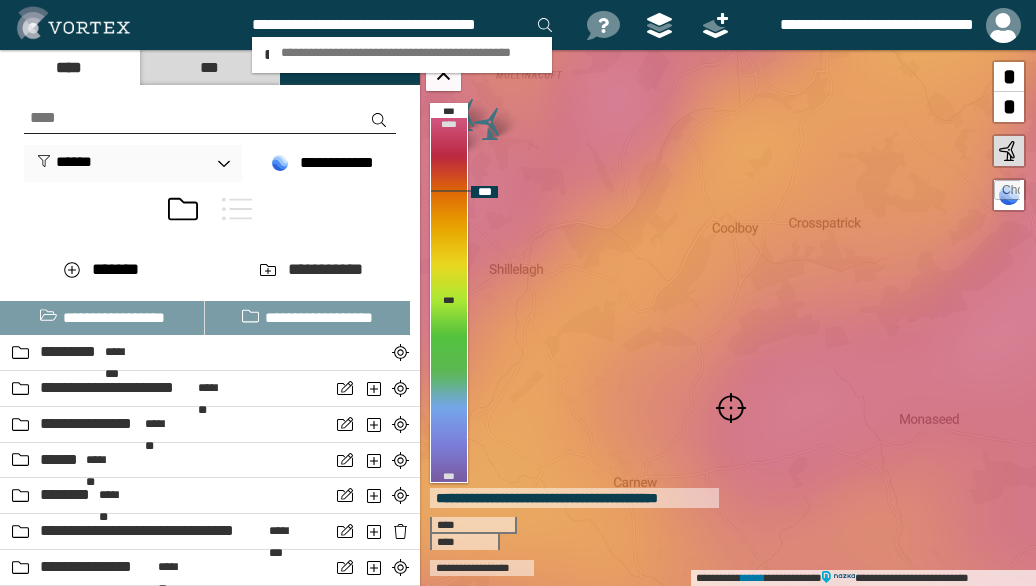 scroll, scrollTop: 0, scrollLeft: 10, axis: horizontal 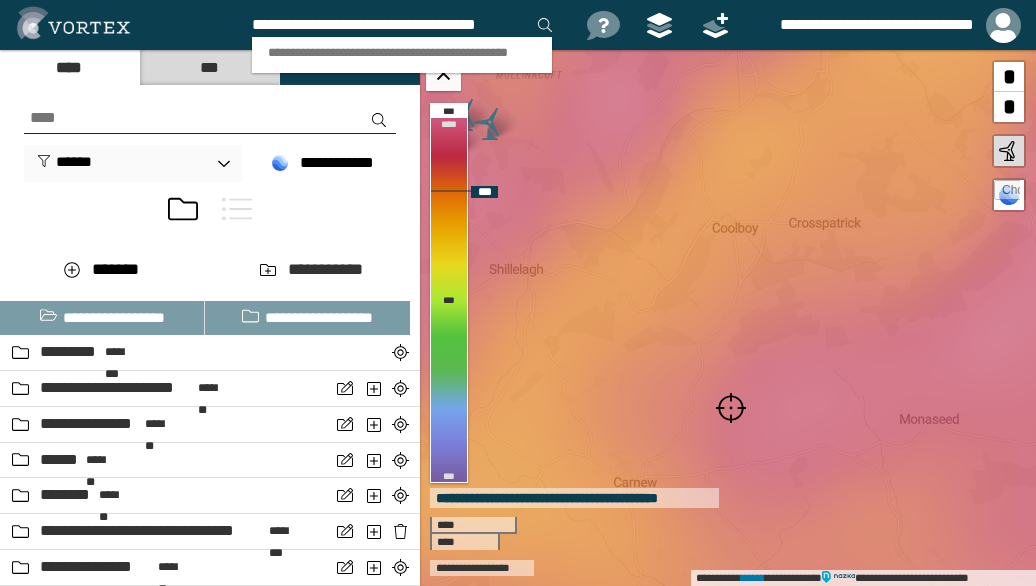 type on "**********" 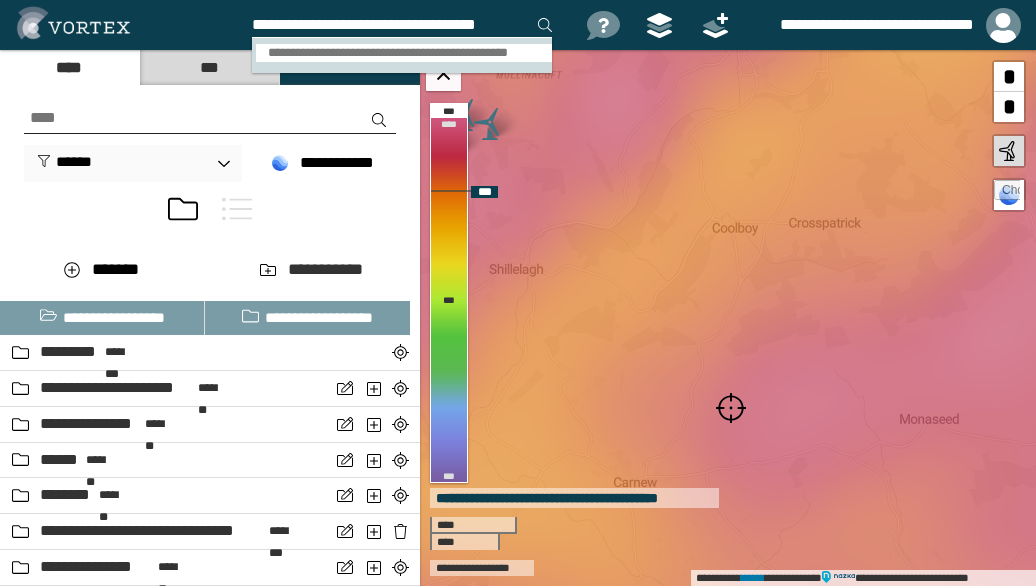 click on "**********" at bounding box center [404, 53] 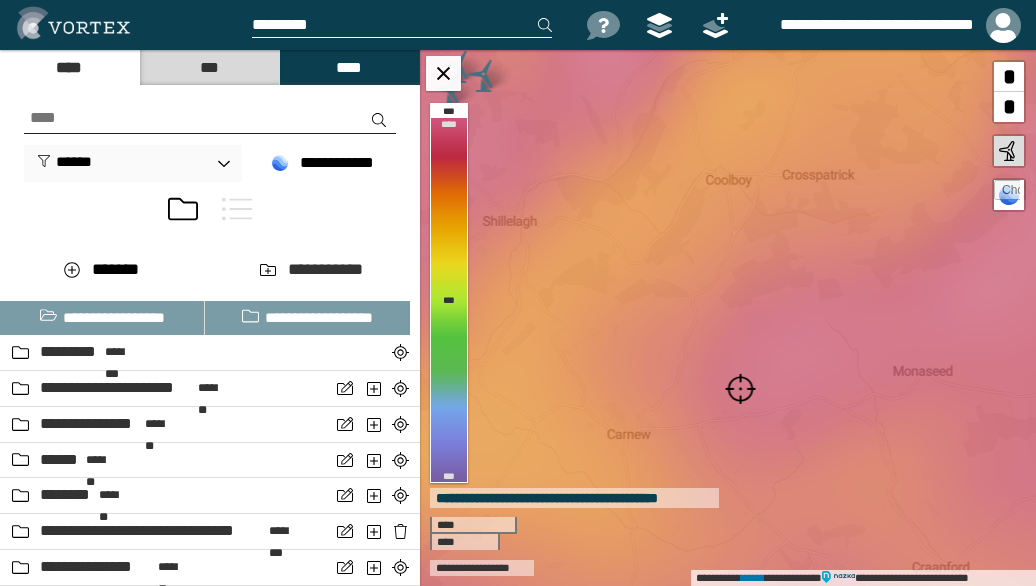 scroll, scrollTop: 0, scrollLeft: 0, axis: both 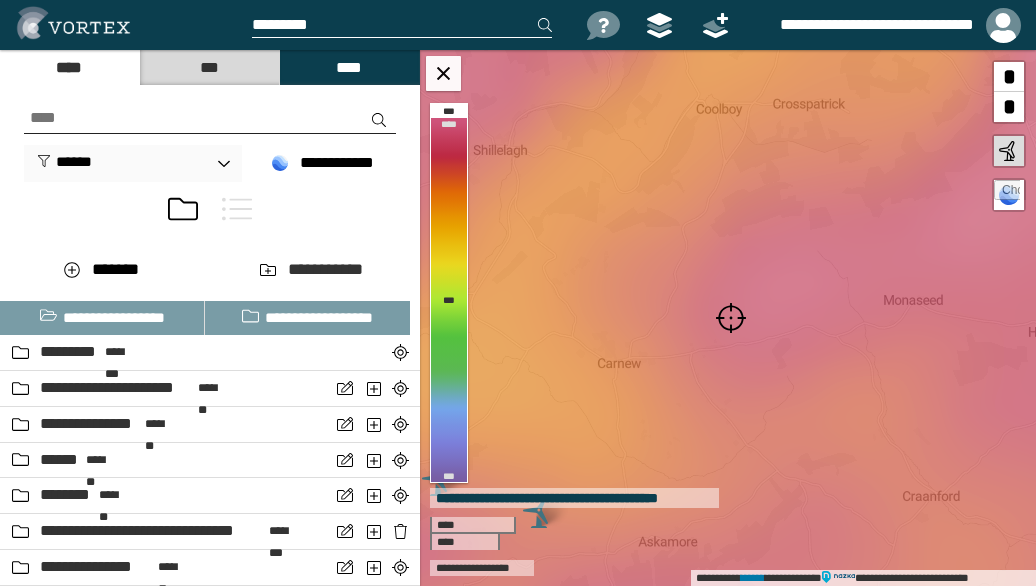 click at bounding box center (731, 318) 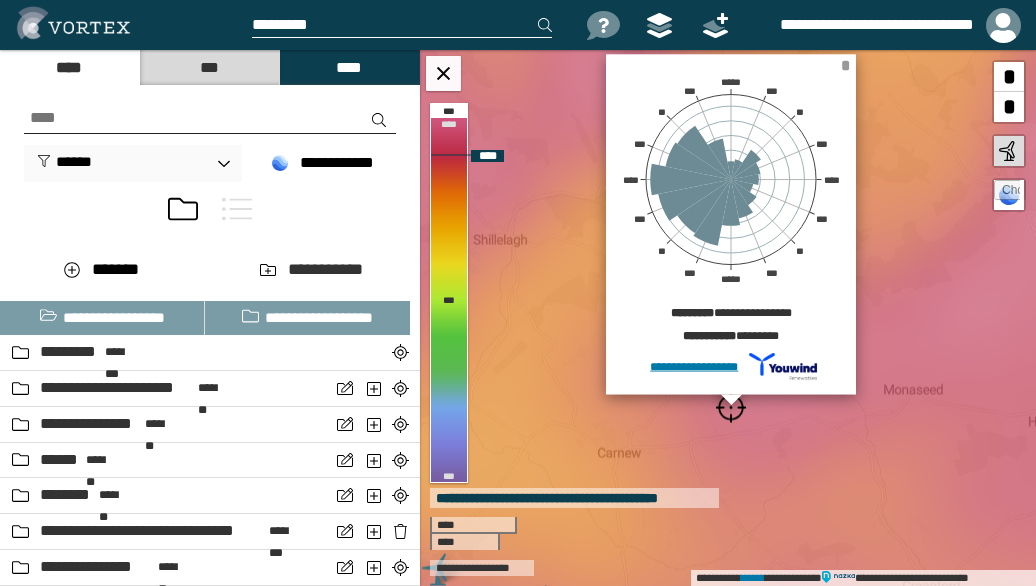 click on "*" at bounding box center (845, 65) 